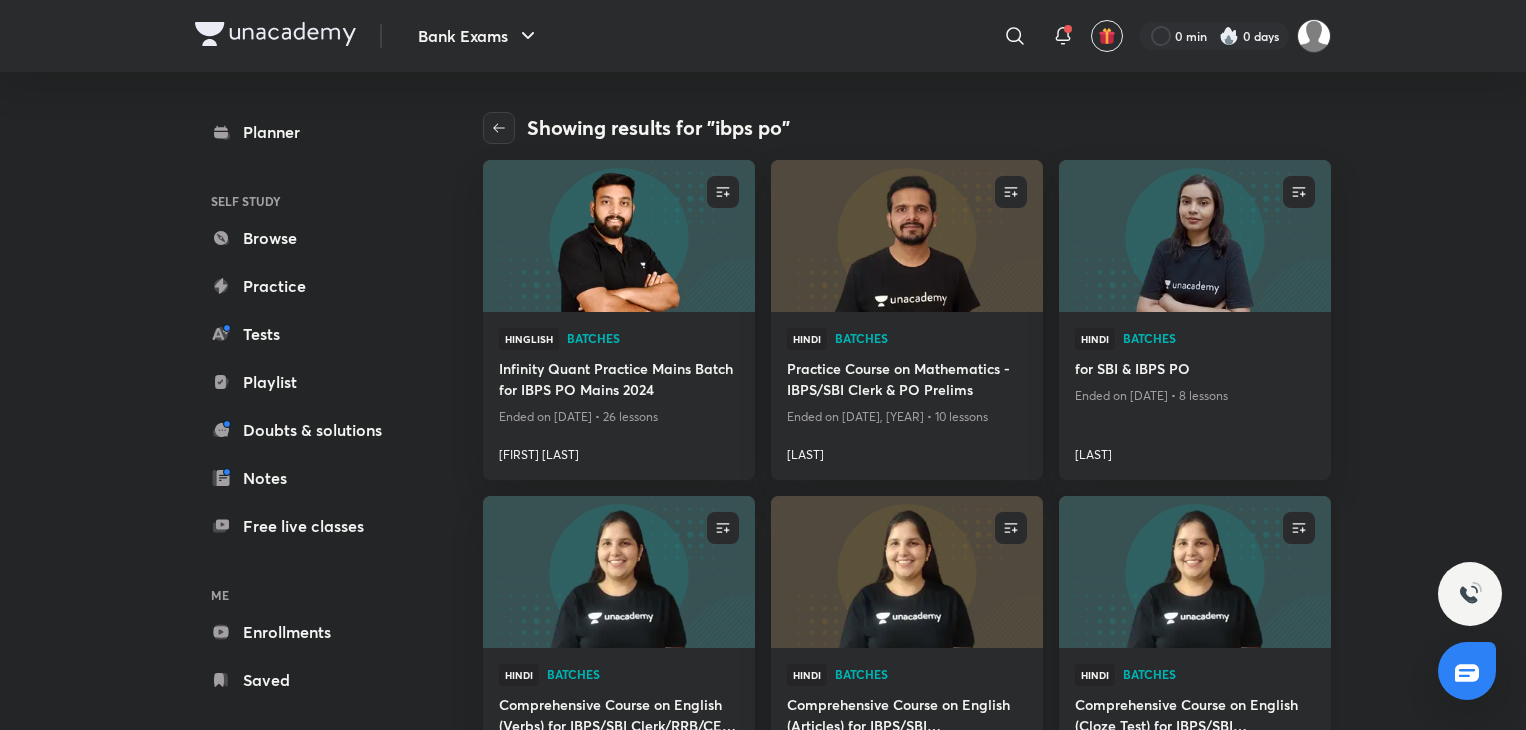 scroll, scrollTop: 0, scrollLeft: 0, axis: both 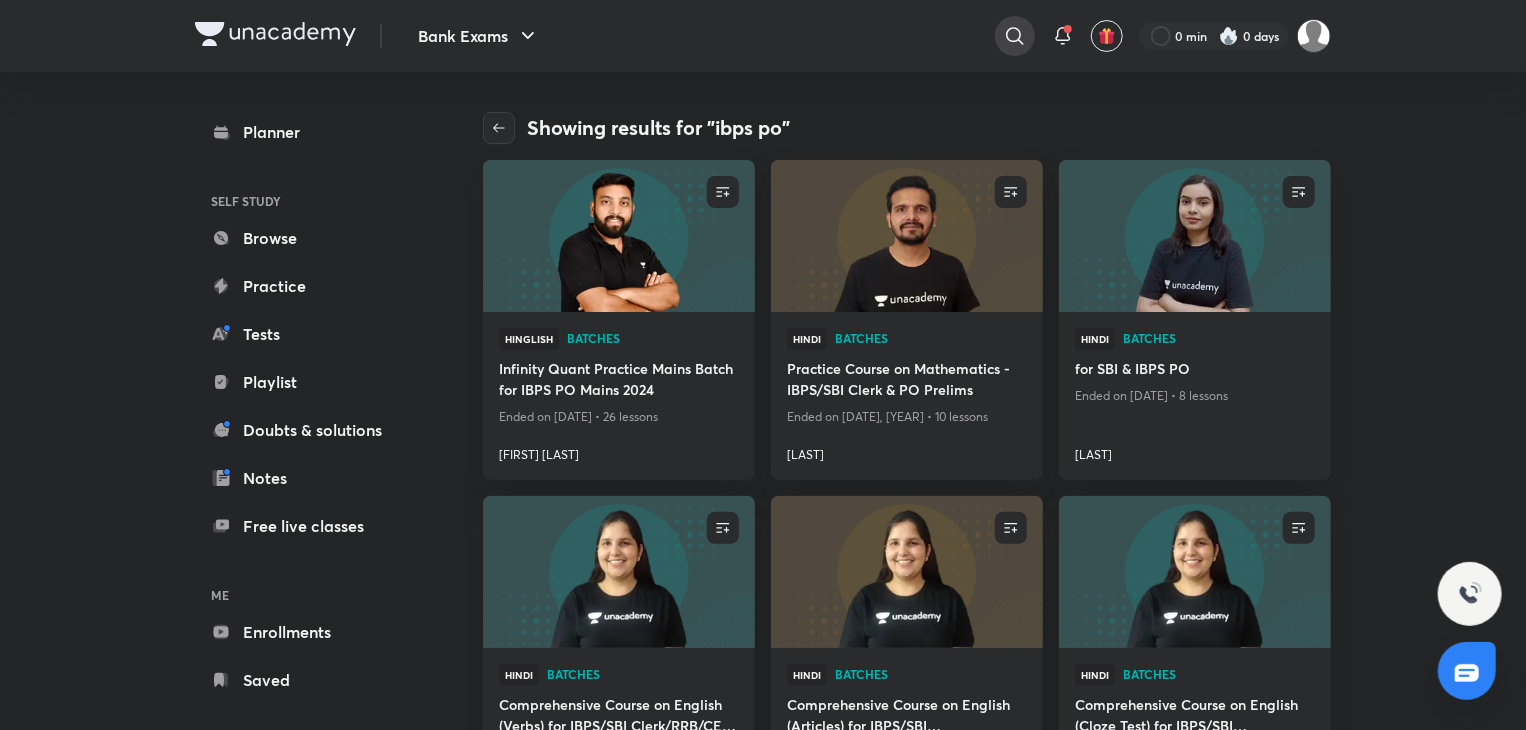 click 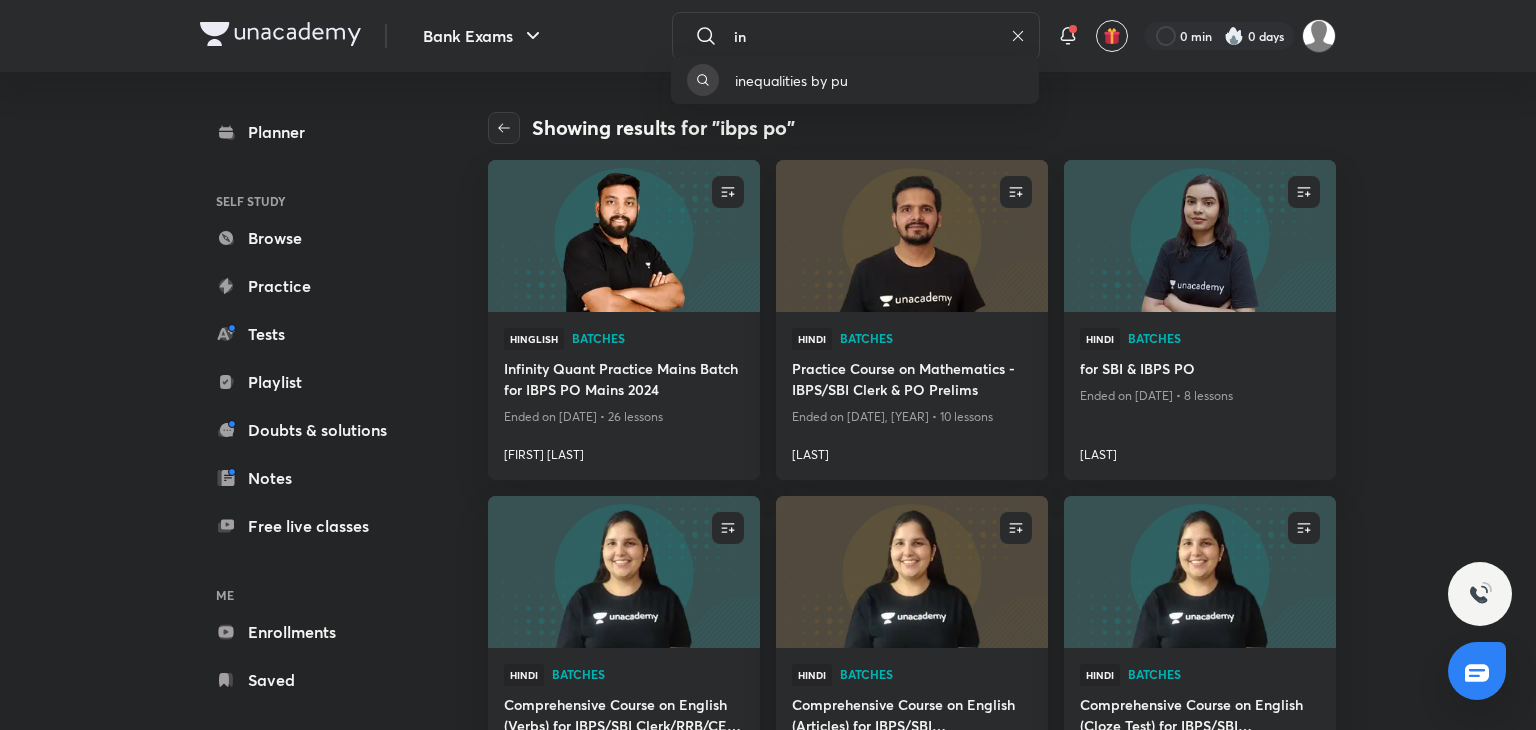 type on "i" 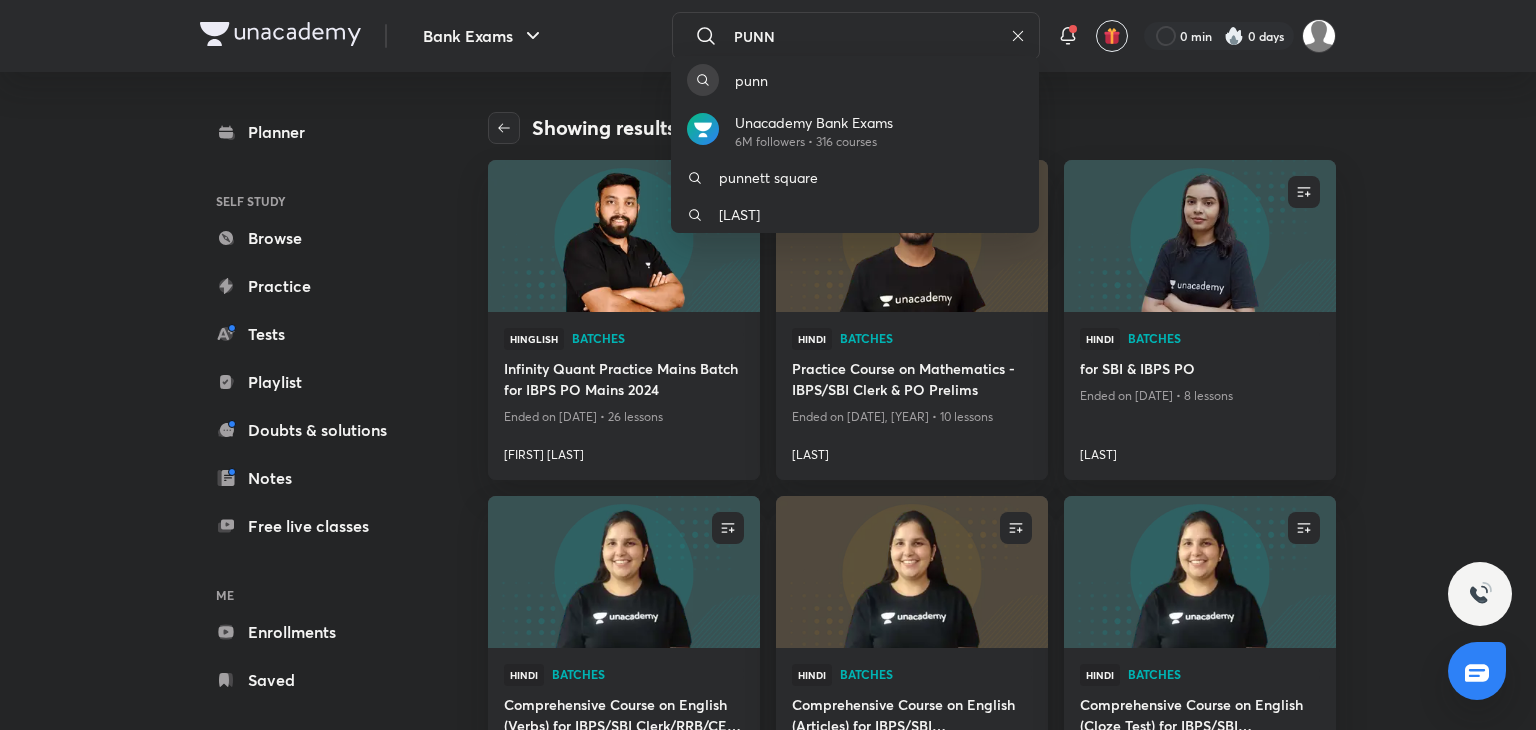 type on "PUNN" 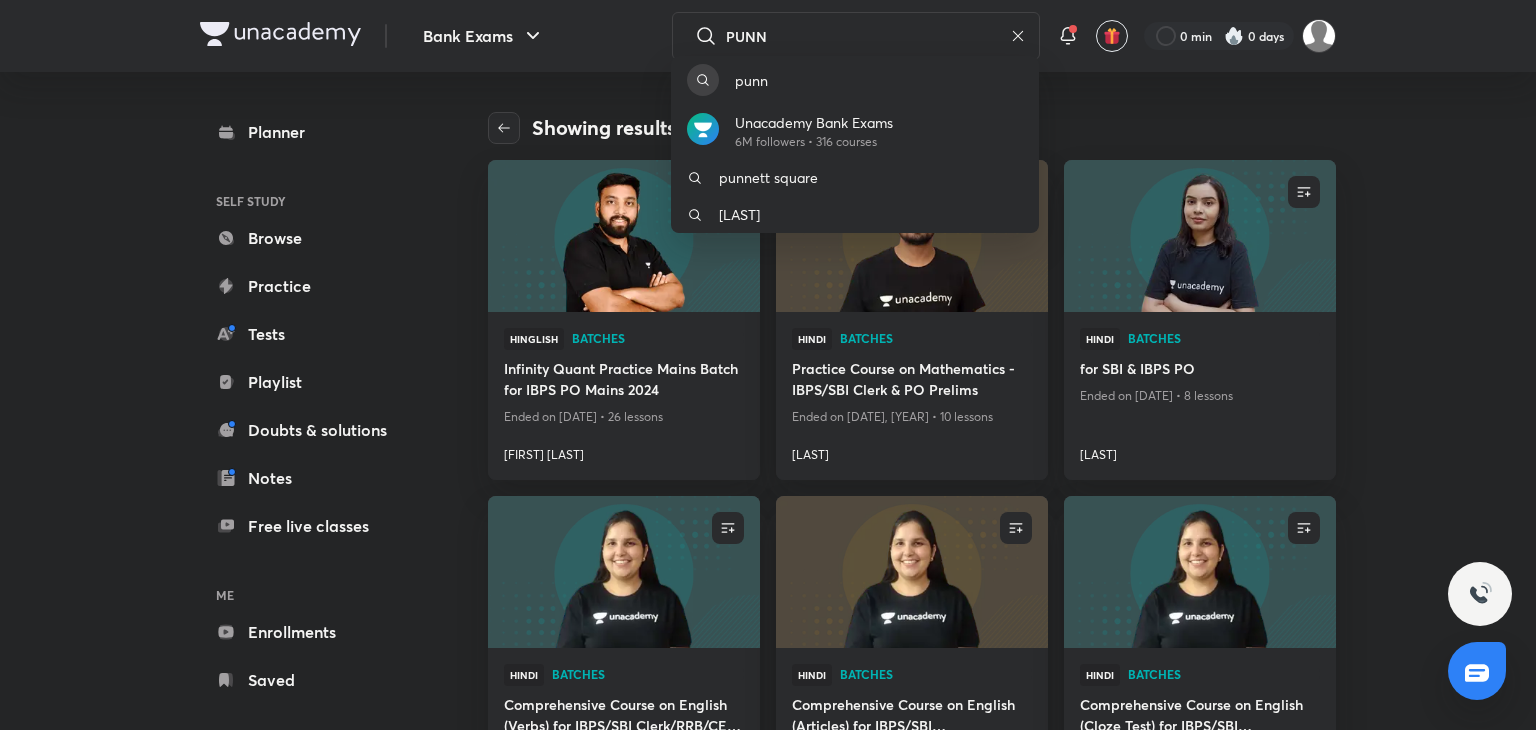 click on "punn Unacademy Bank Exams 6M followers • 316 courses punnett square reginald punnett" at bounding box center (768, 365) 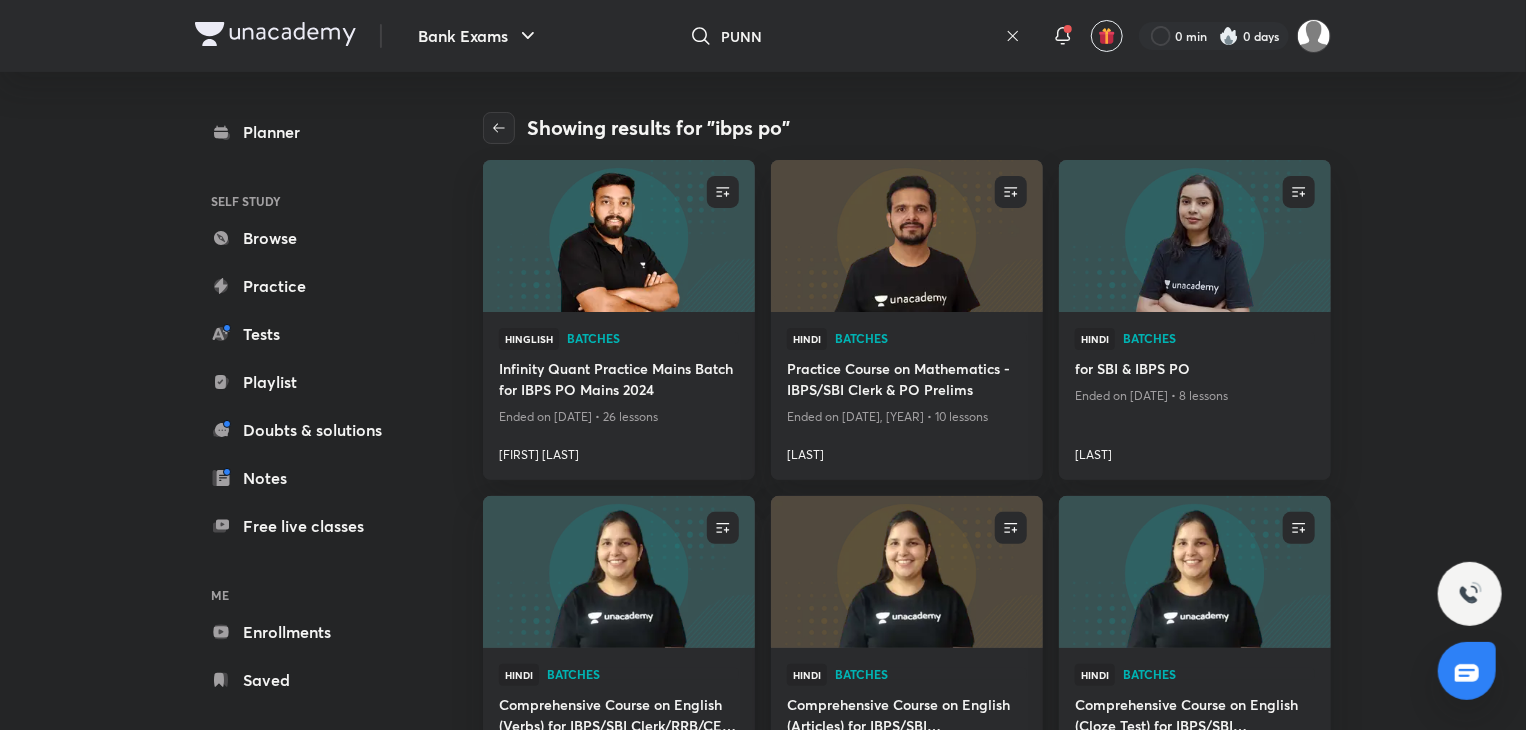 click 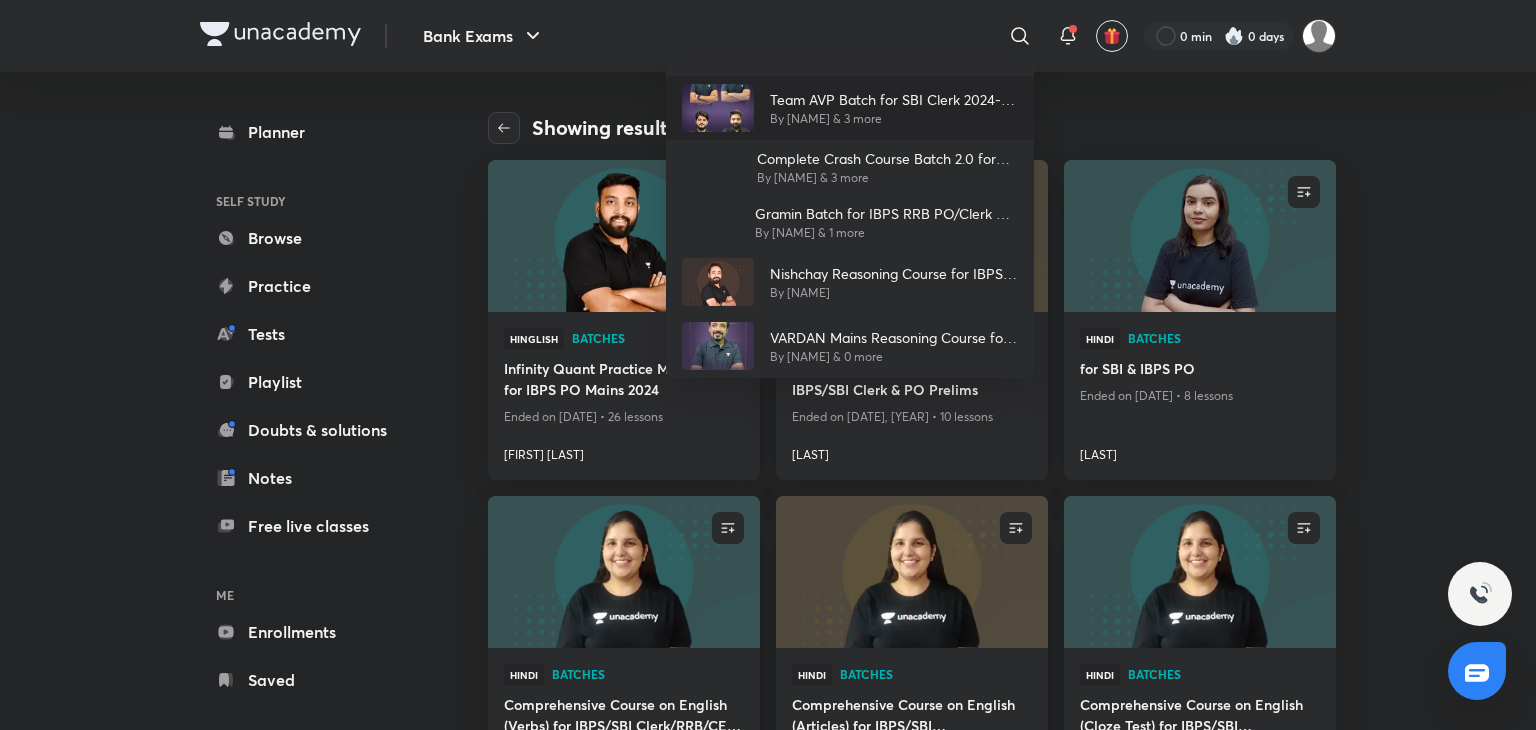 click at bounding box center (718, 108) 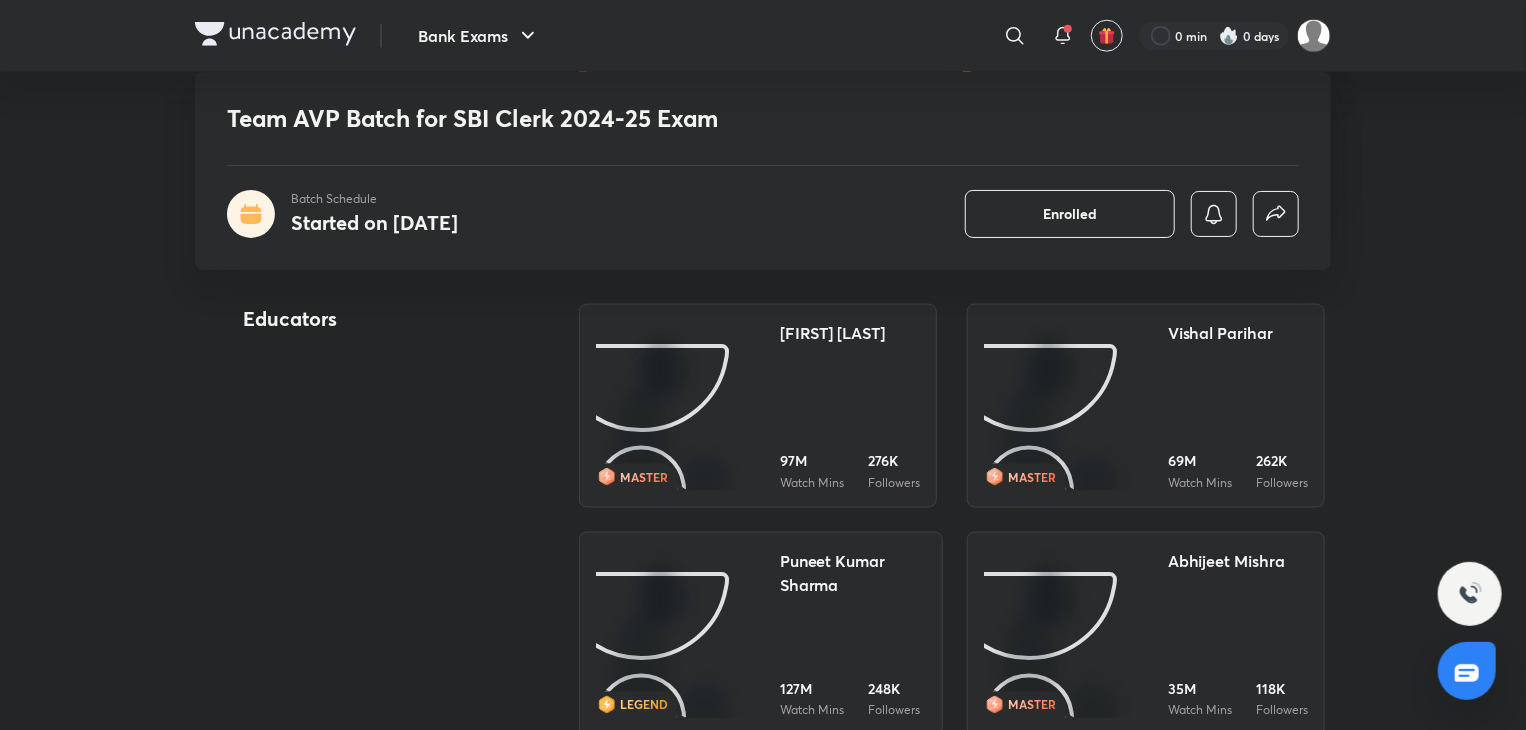 scroll, scrollTop: 1638, scrollLeft: 0, axis: vertical 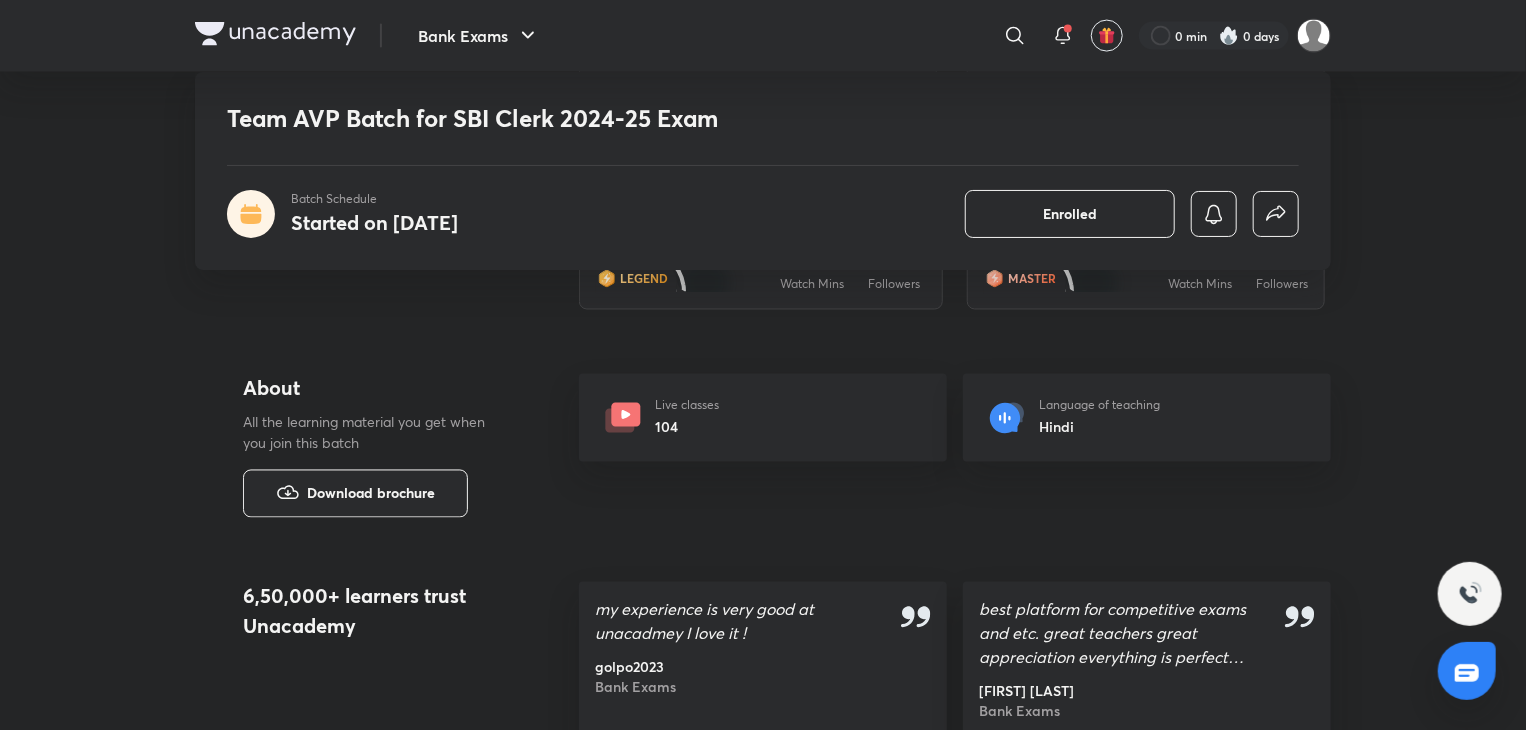 click on "LEGEND Puneet Kumar Sharma 127M Watch Mins 248K Followers" at bounding box center [761, 208] 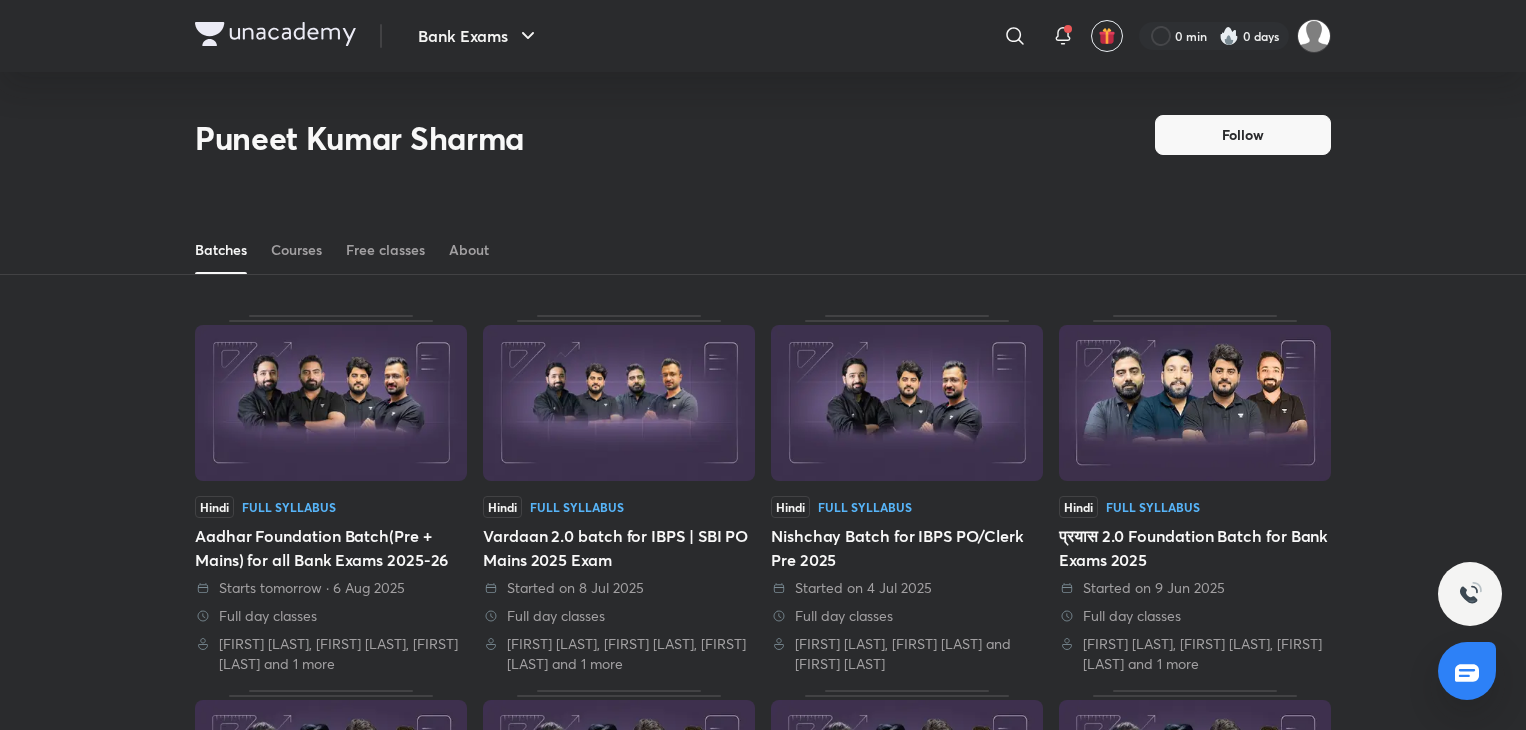 scroll, scrollTop: 28, scrollLeft: 0, axis: vertical 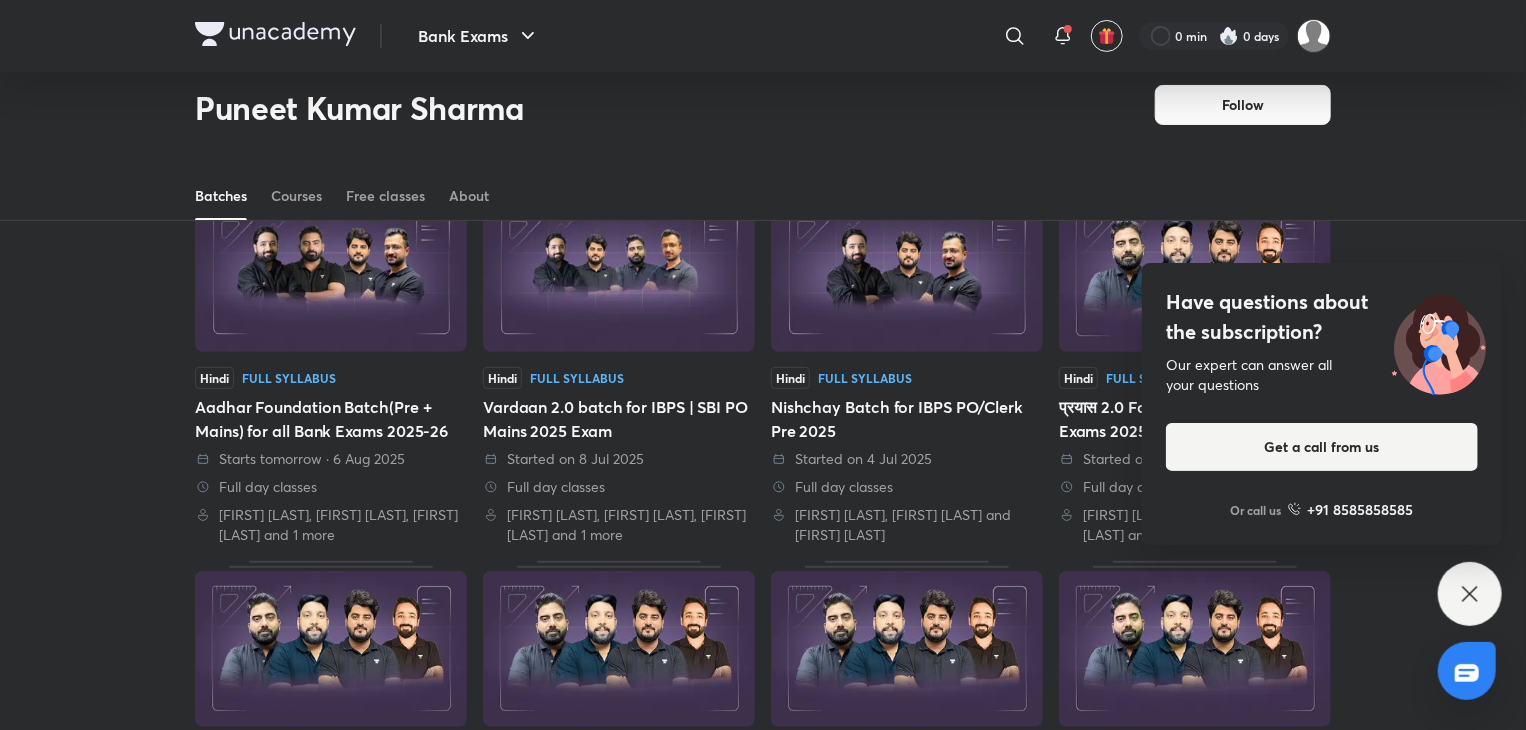 click 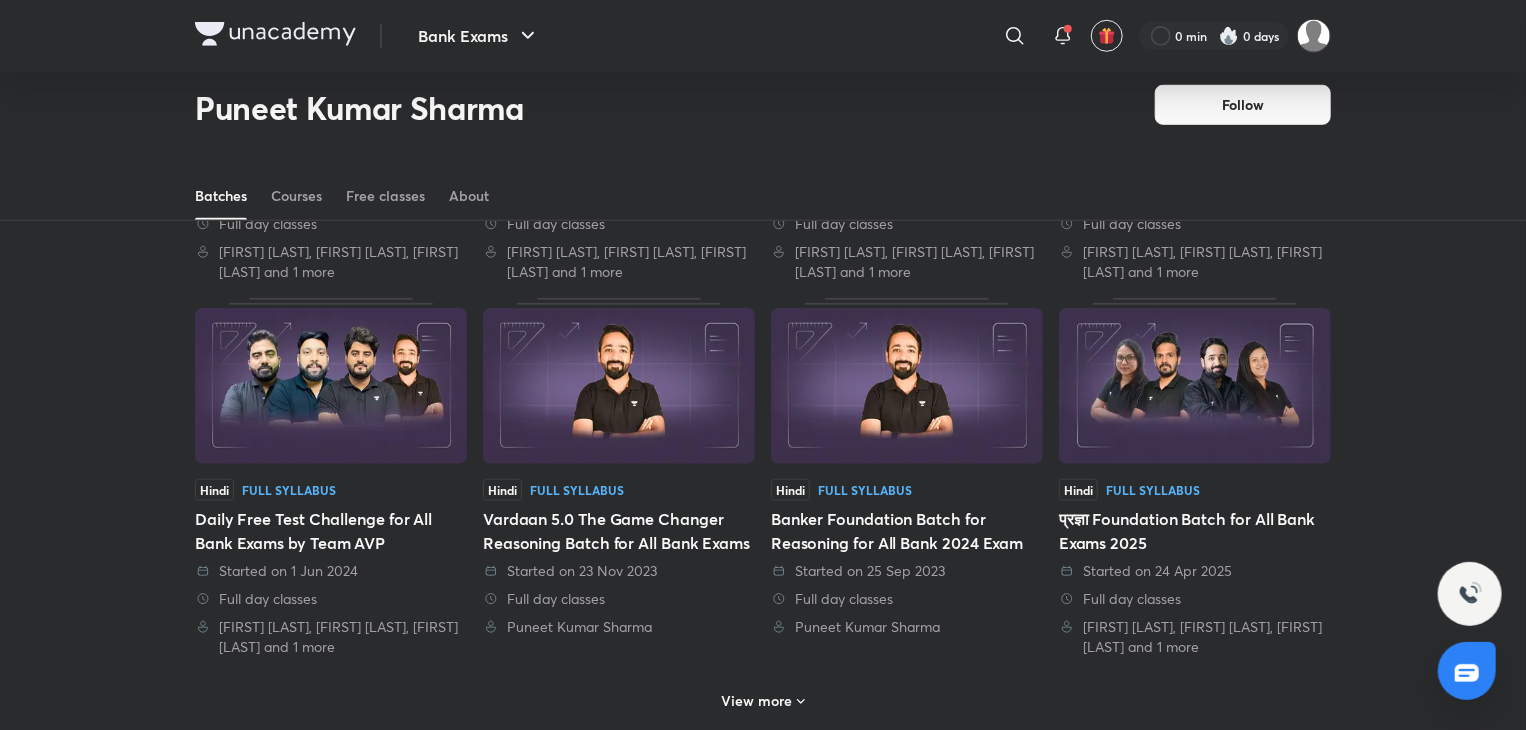 scroll, scrollTop: 769, scrollLeft: 0, axis: vertical 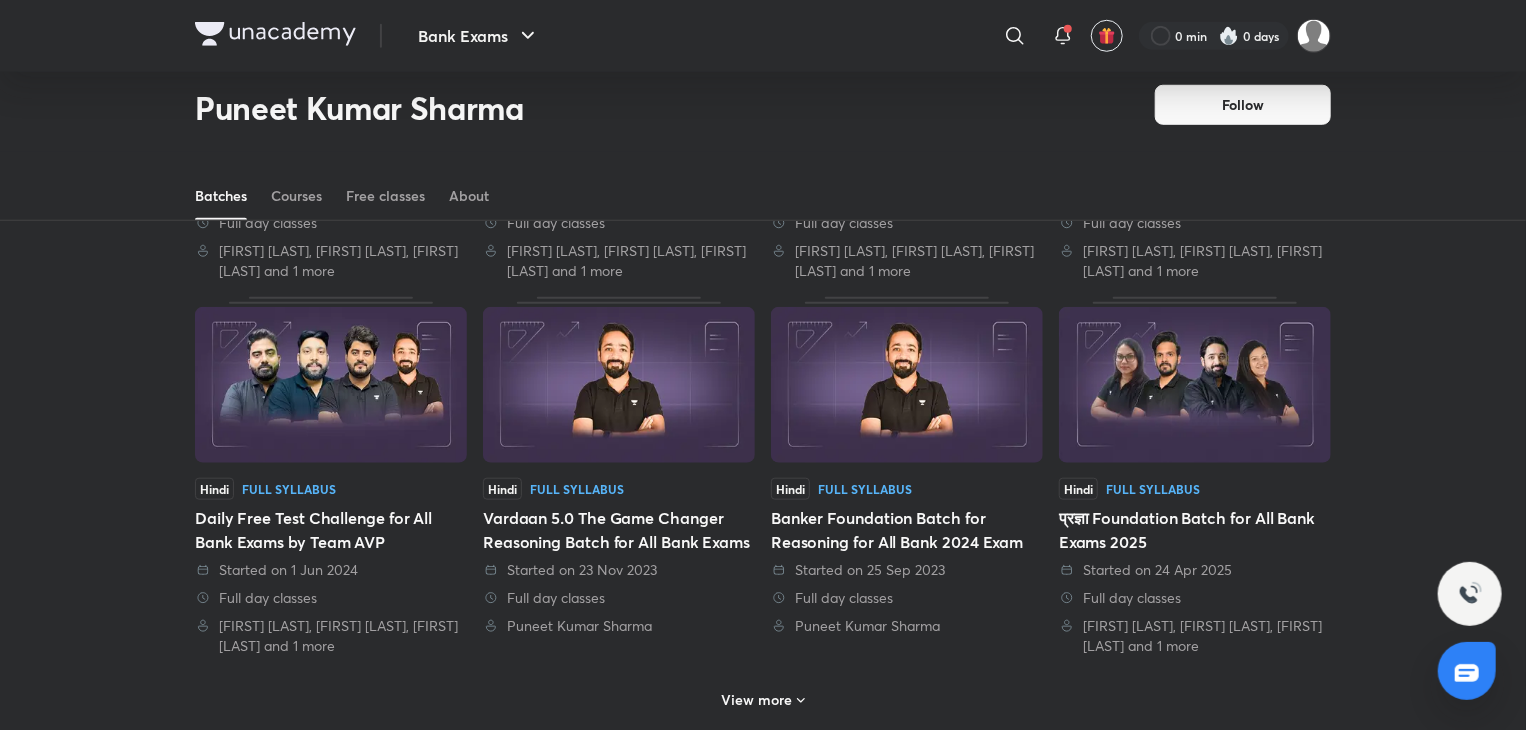 click on "Full Syllabus" at bounding box center [577, 489] 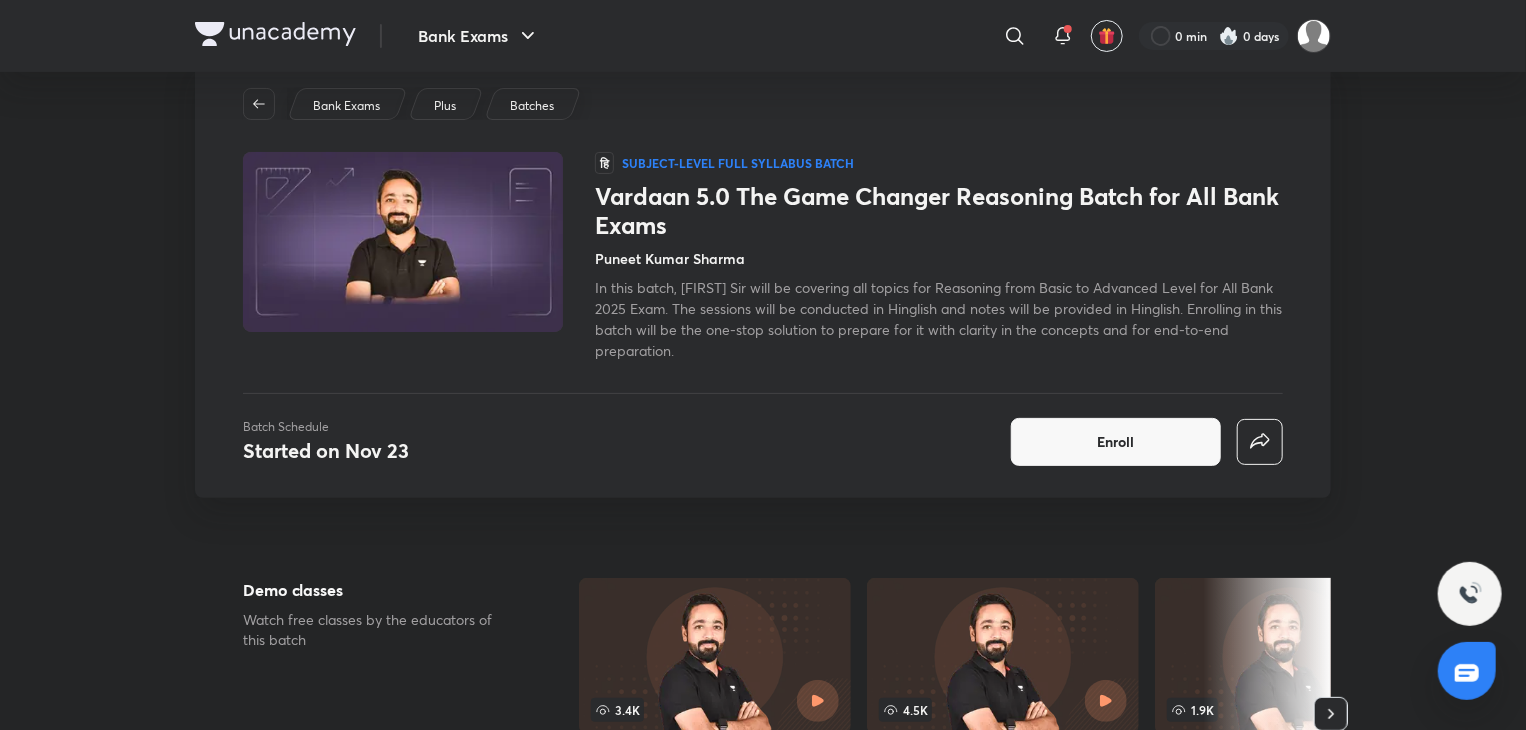 scroll, scrollTop: 59, scrollLeft: 0, axis: vertical 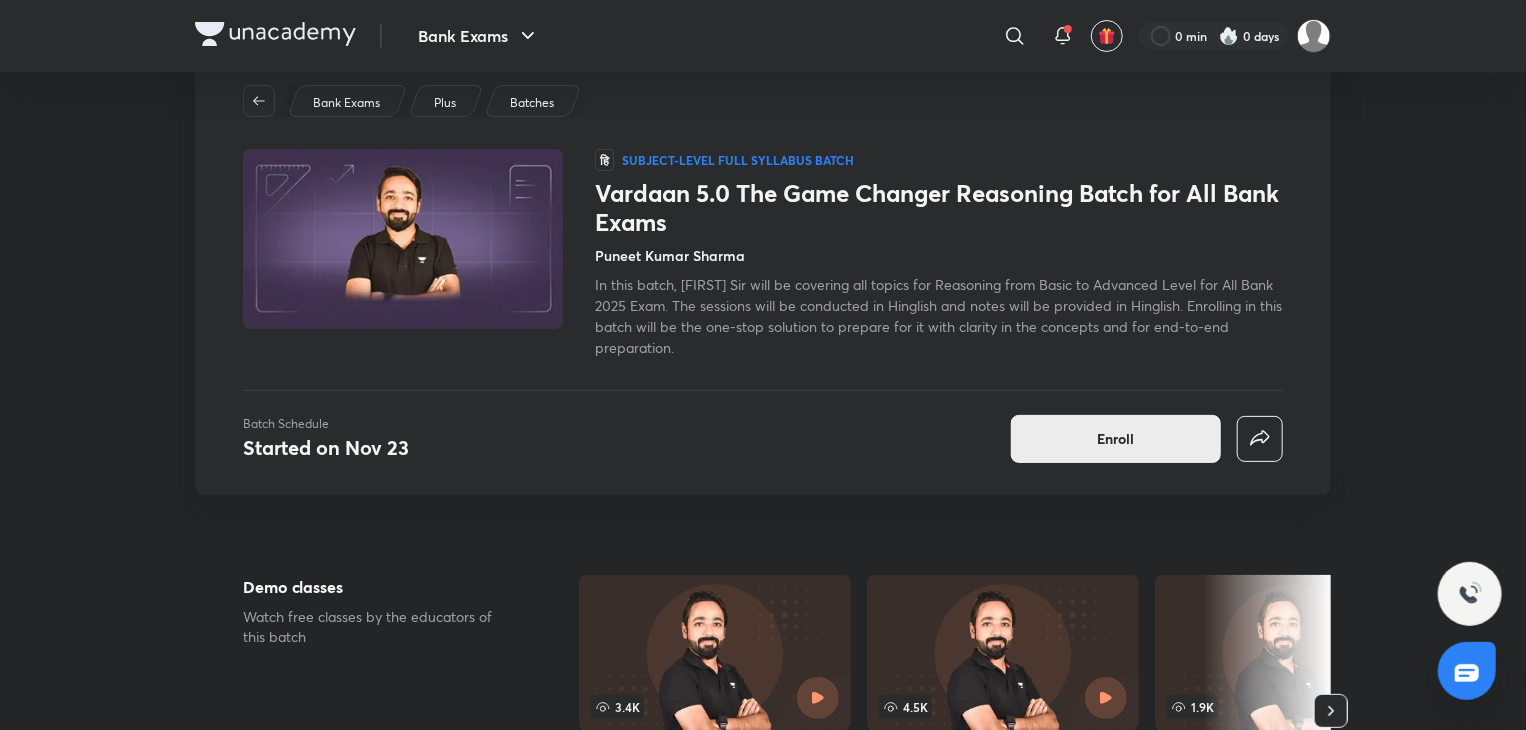 click on "Enroll" at bounding box center (1116, 439) 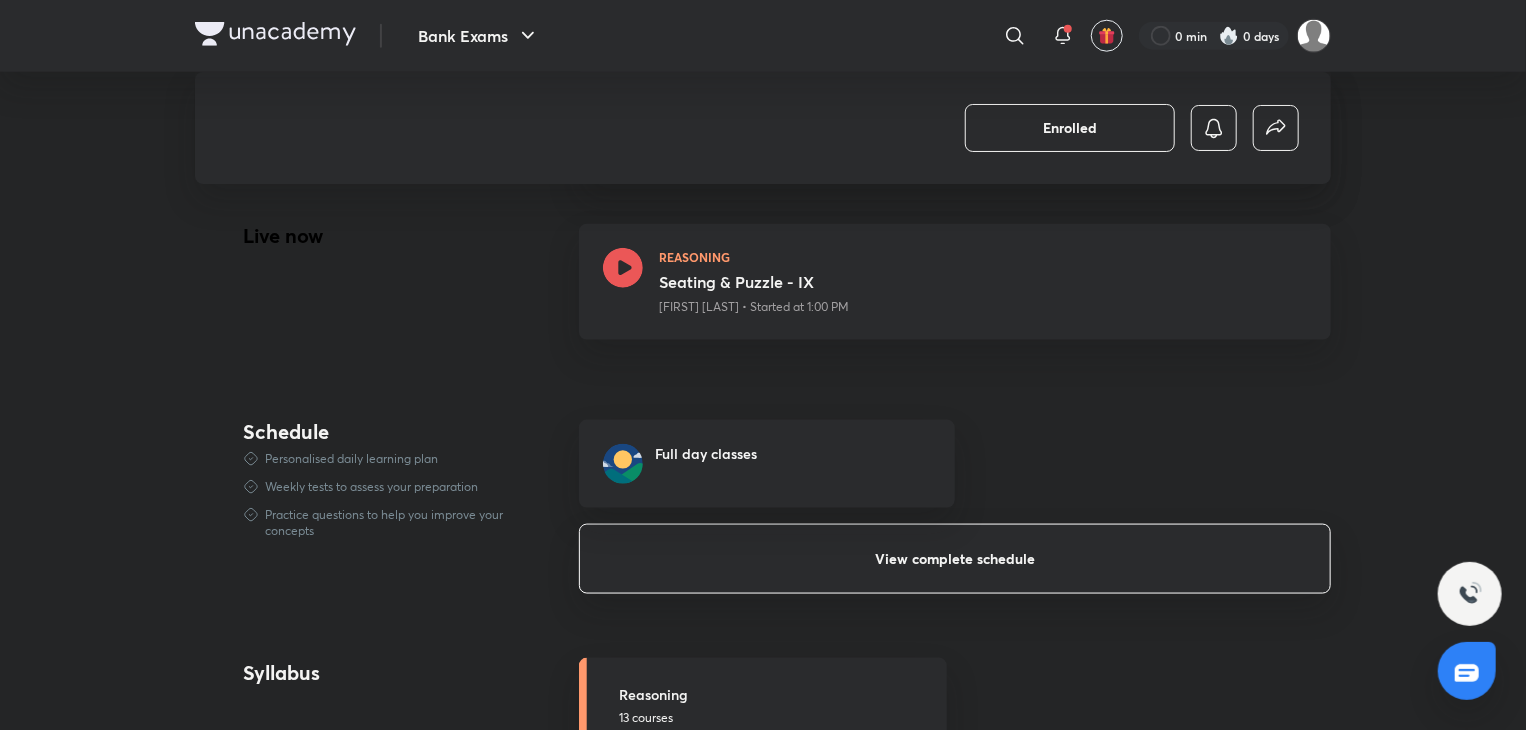 scroll, scrollTop: 1119, scrollLeft: 0, axis: vertical 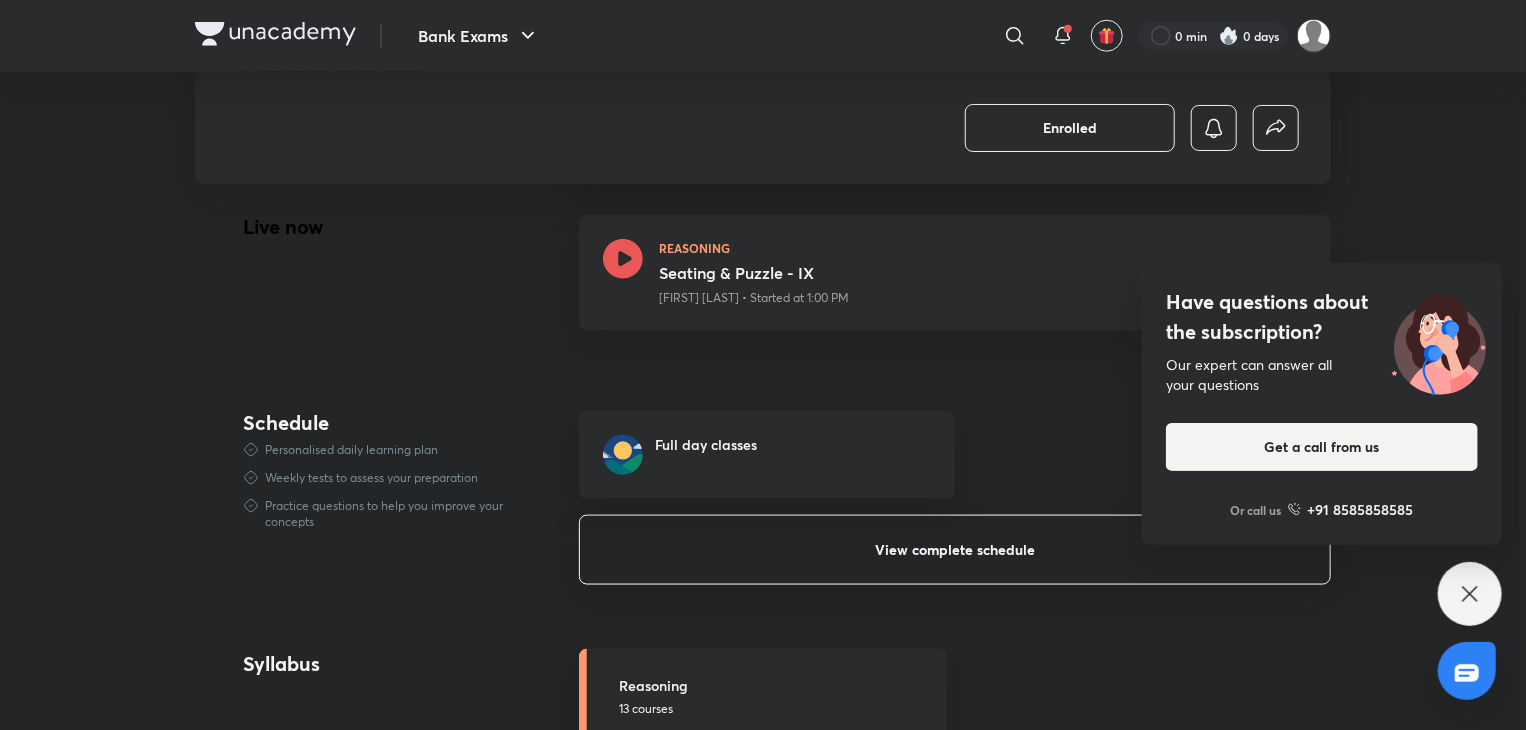 click on "View complete schedule" at bounding box center [955, 550] 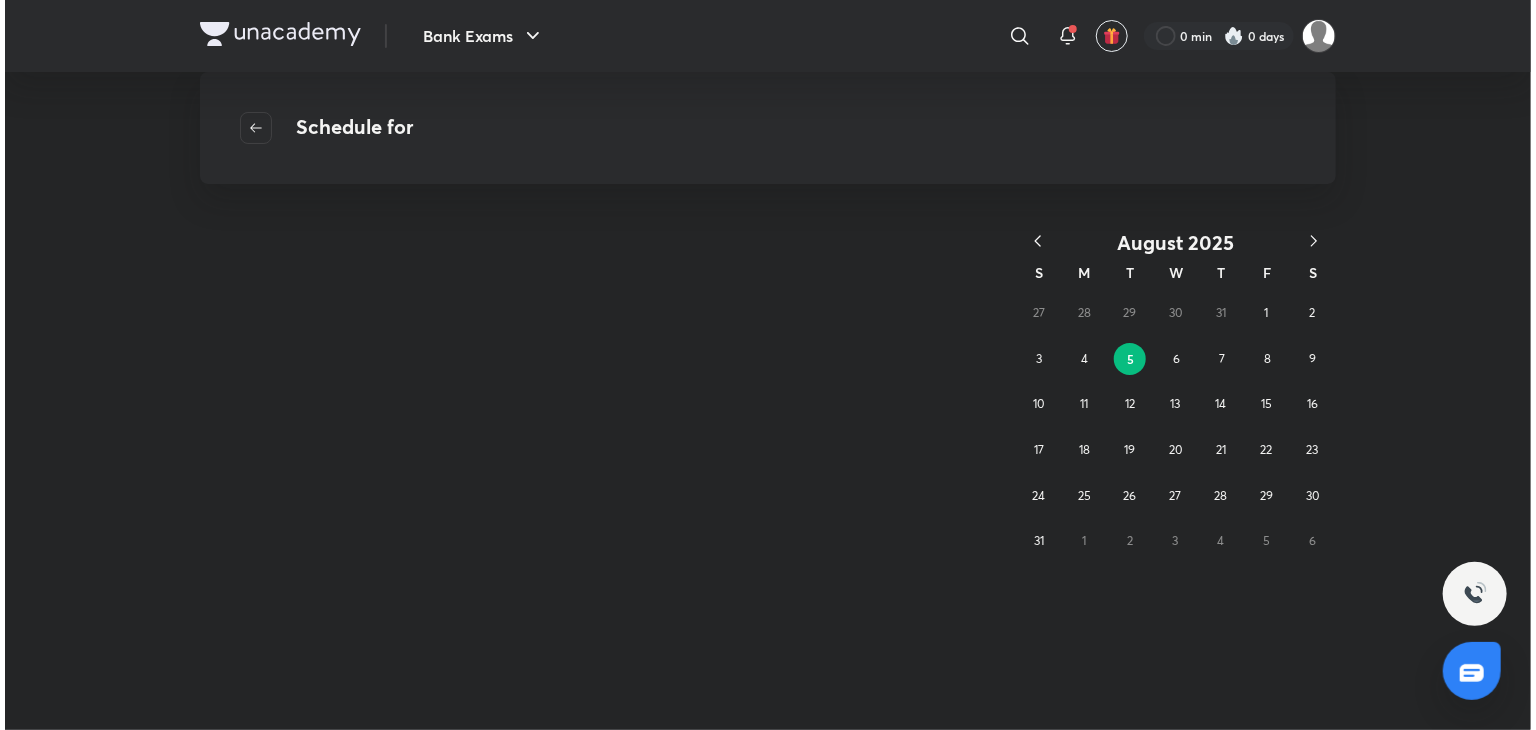 scroll, scrollTop: 0, scrollLeft: 0, axis: both 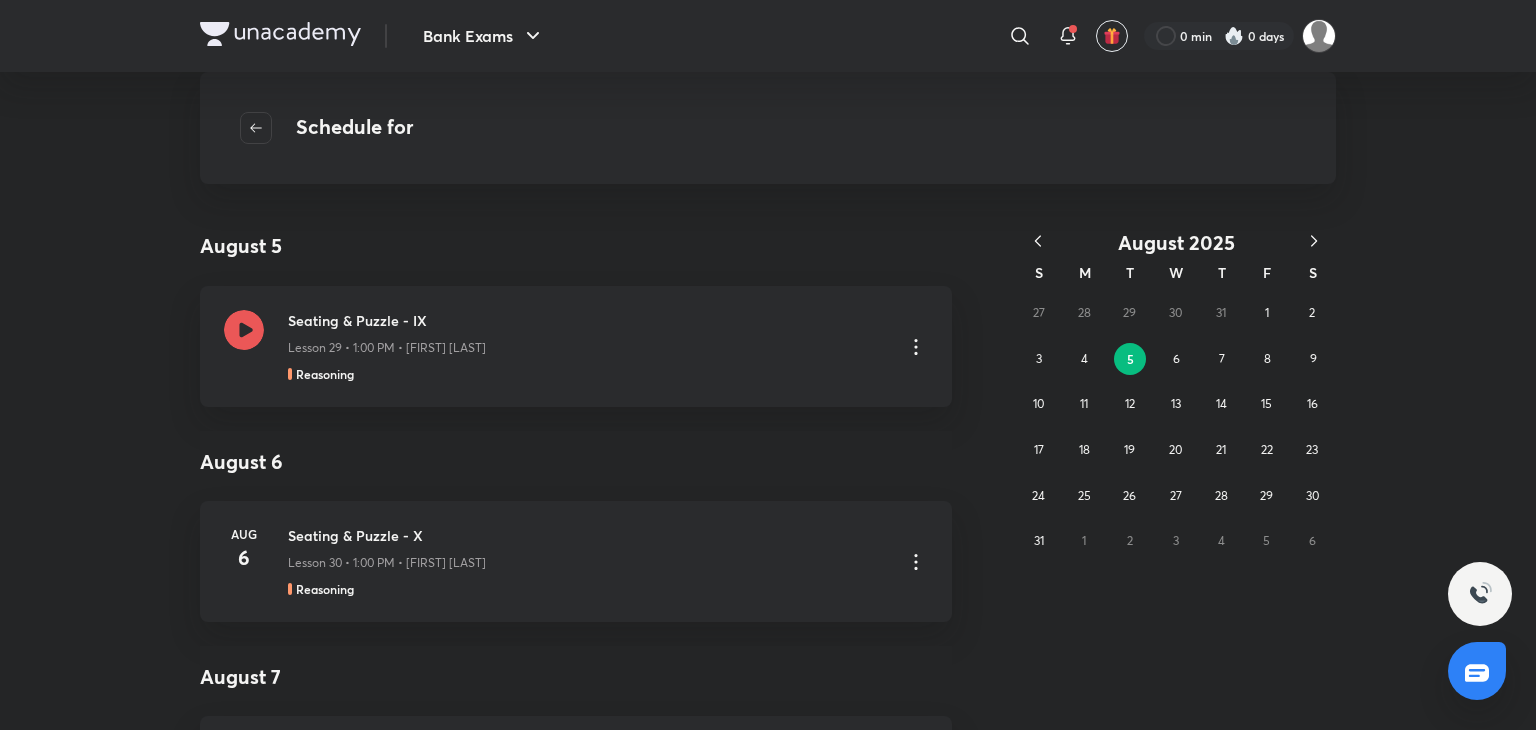 click 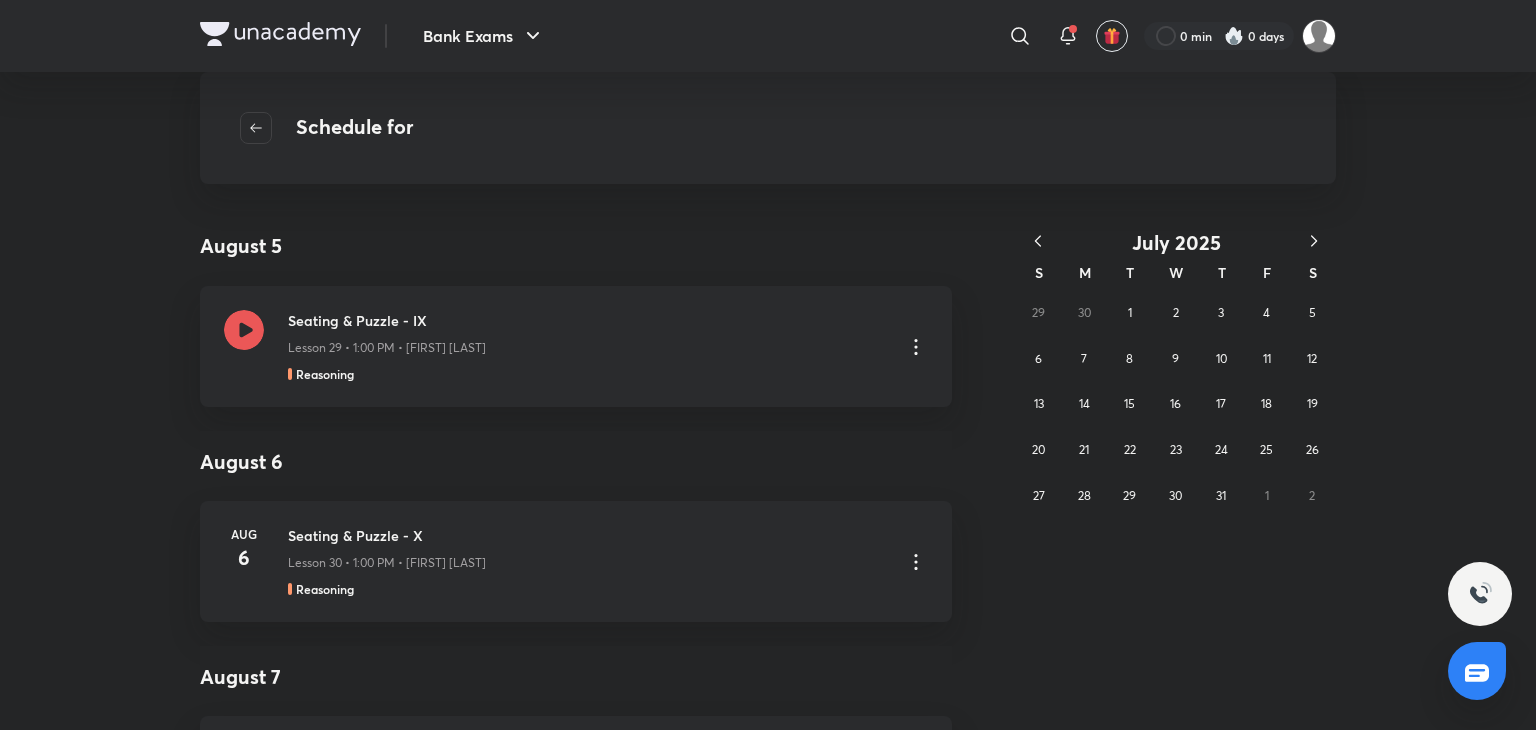 click 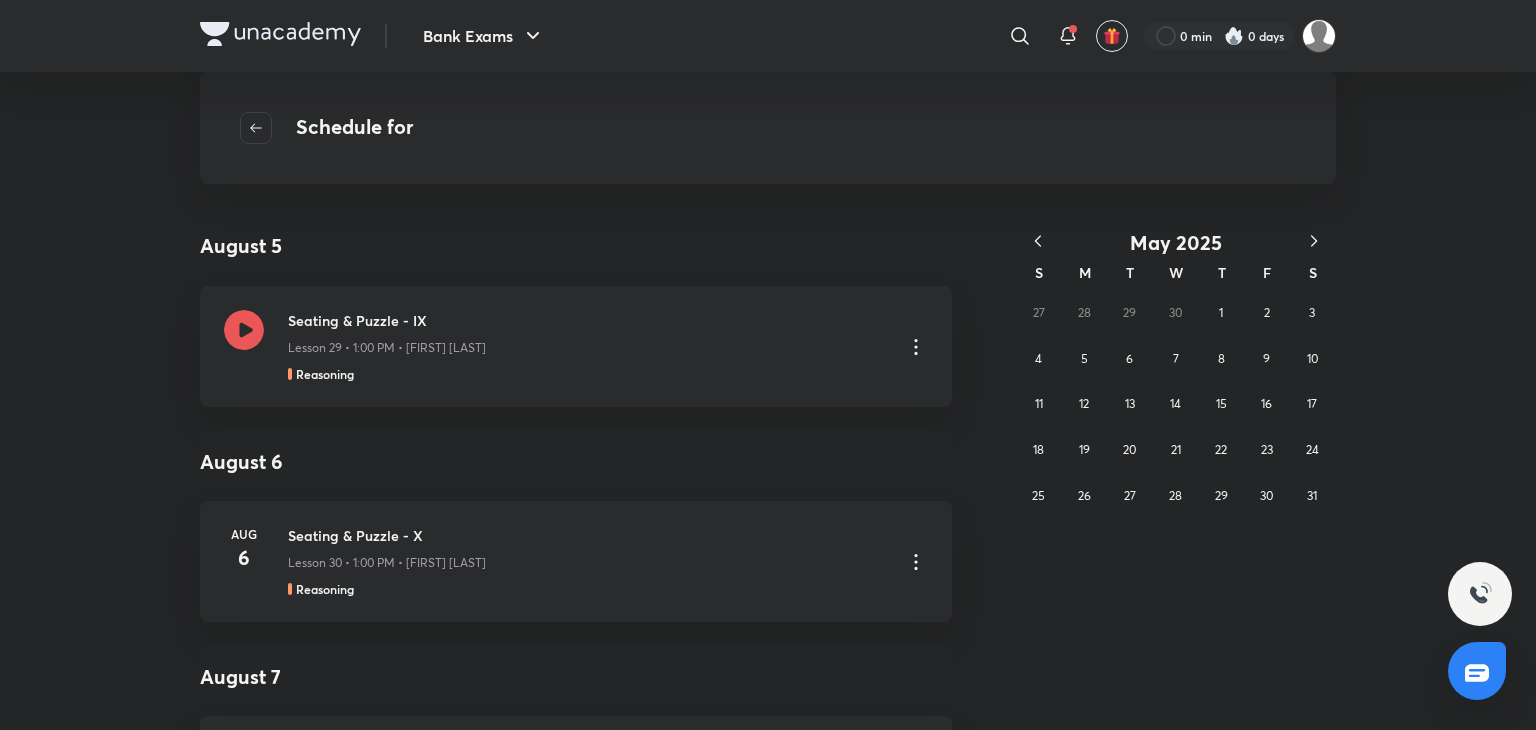click 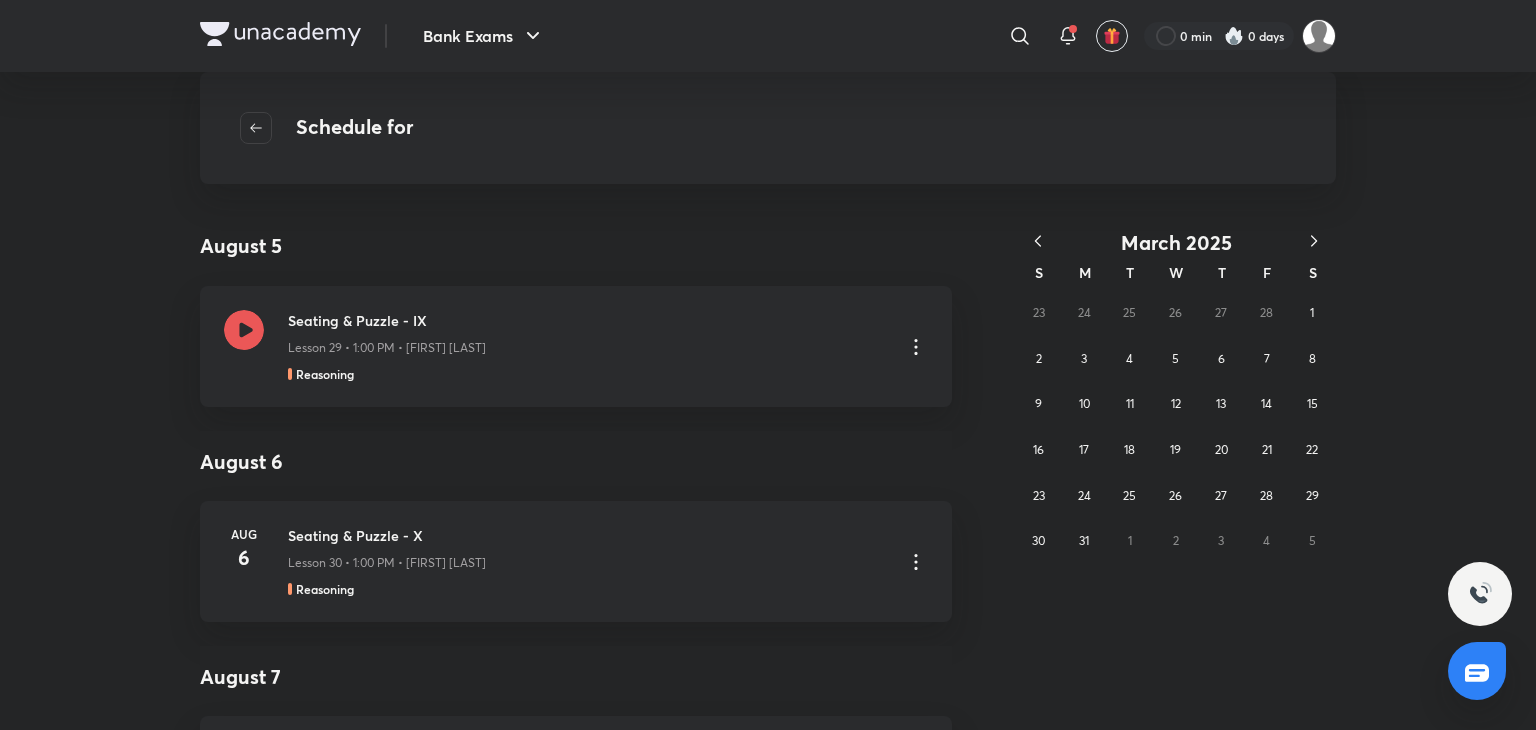 click 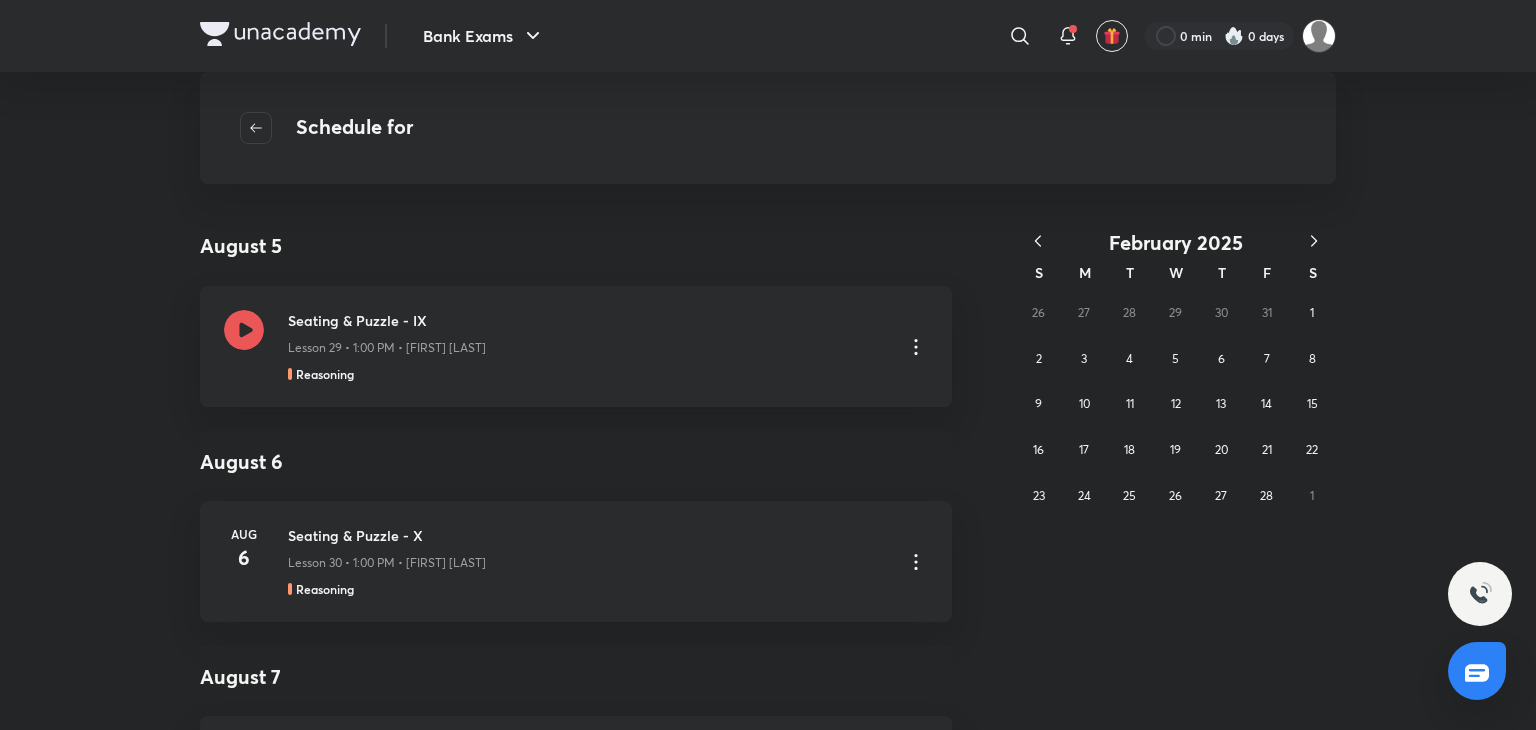 click 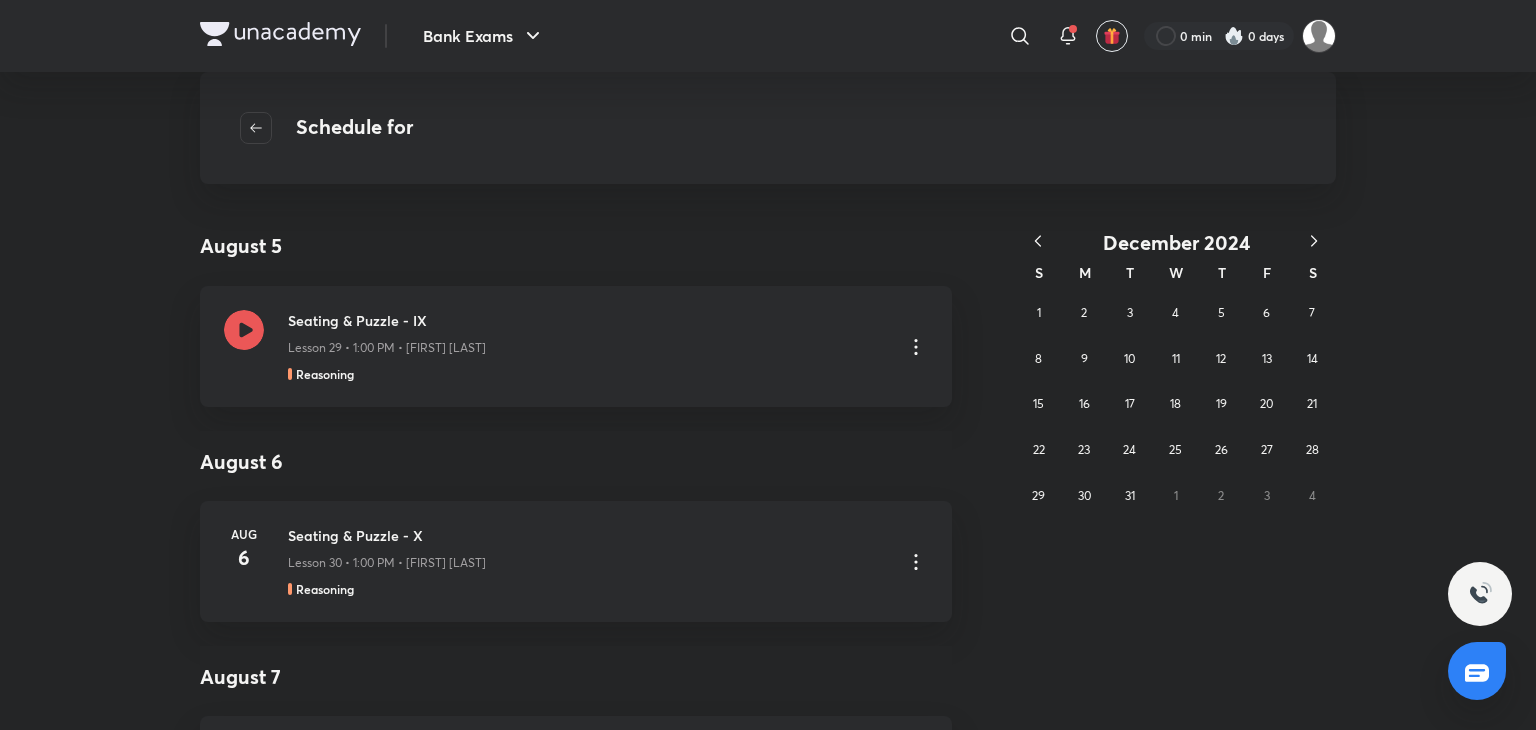 click 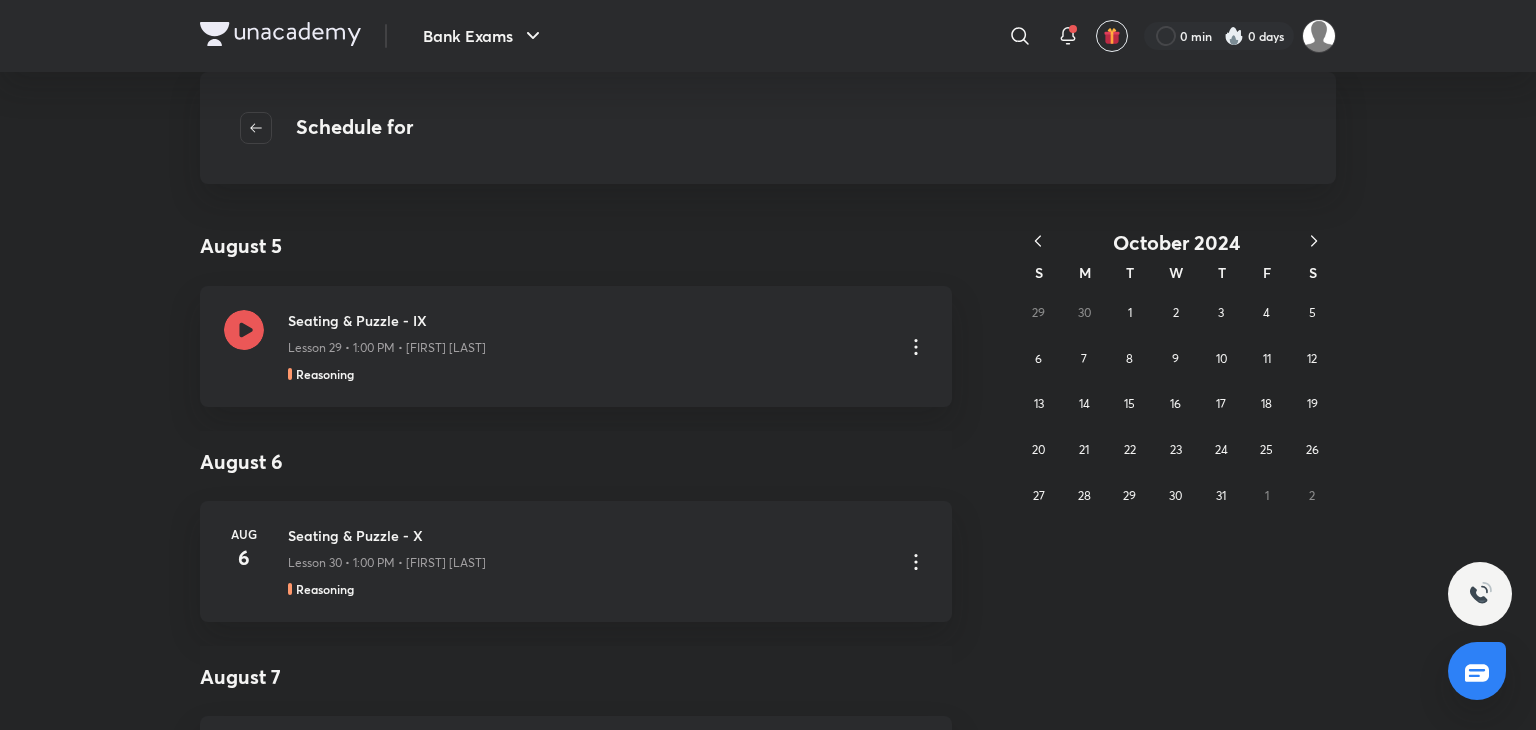 click 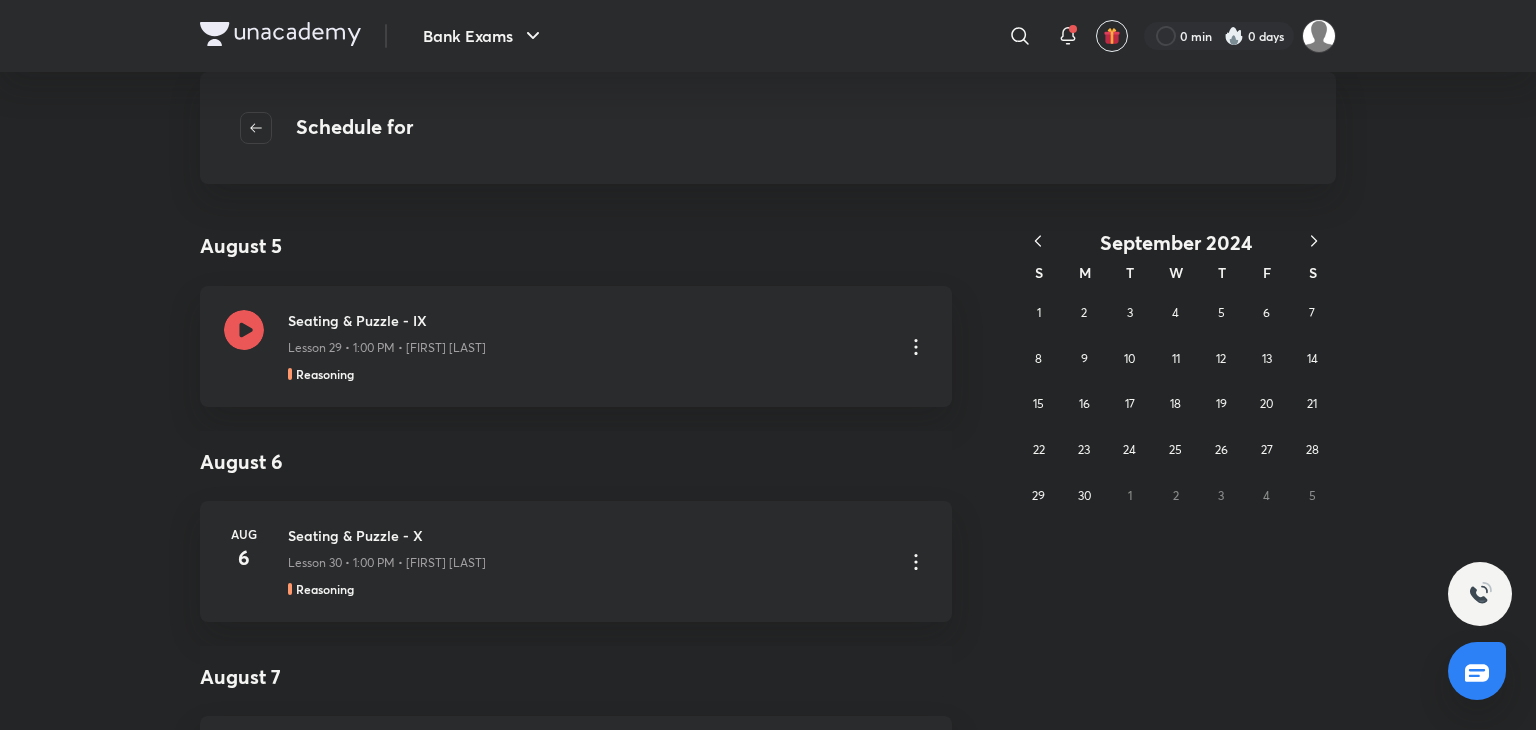 click 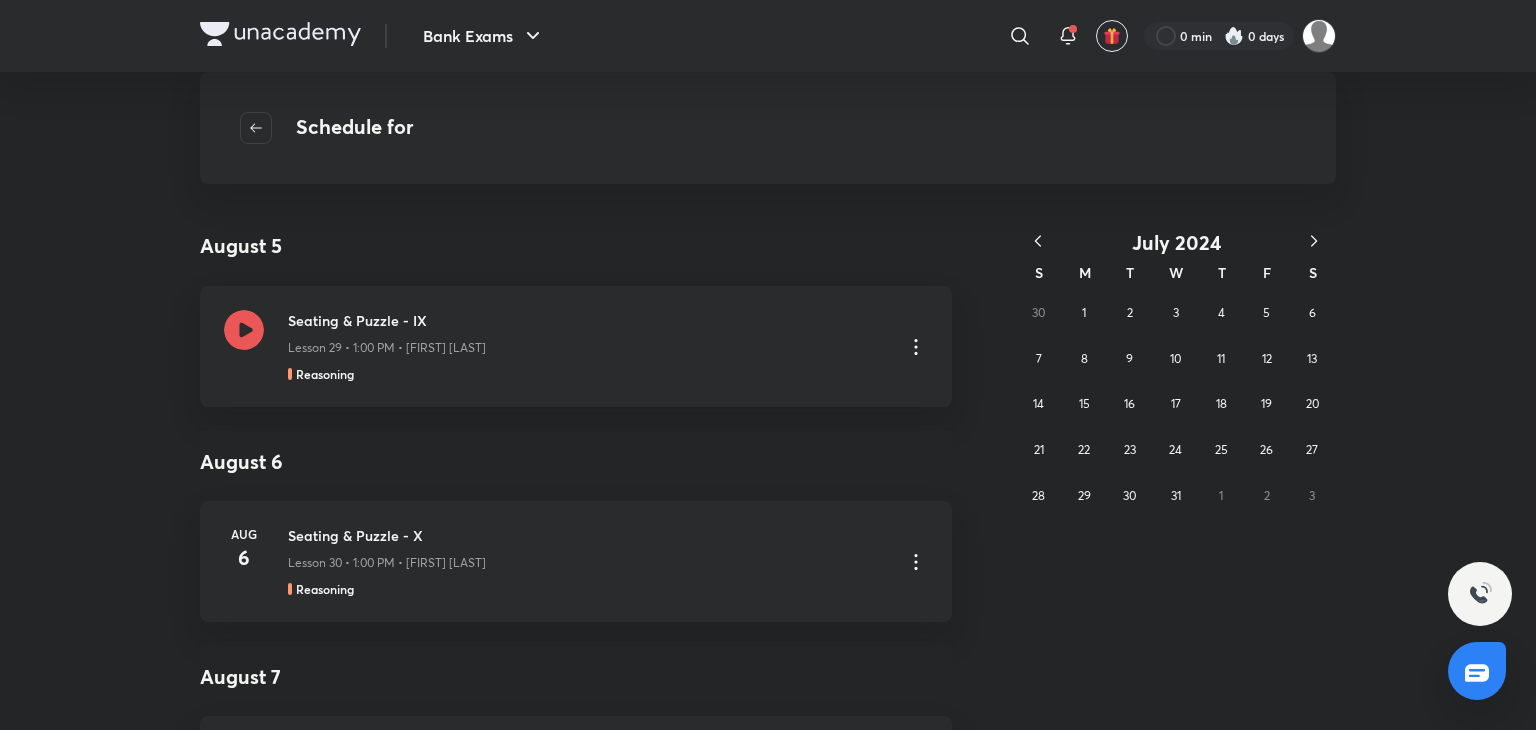 click 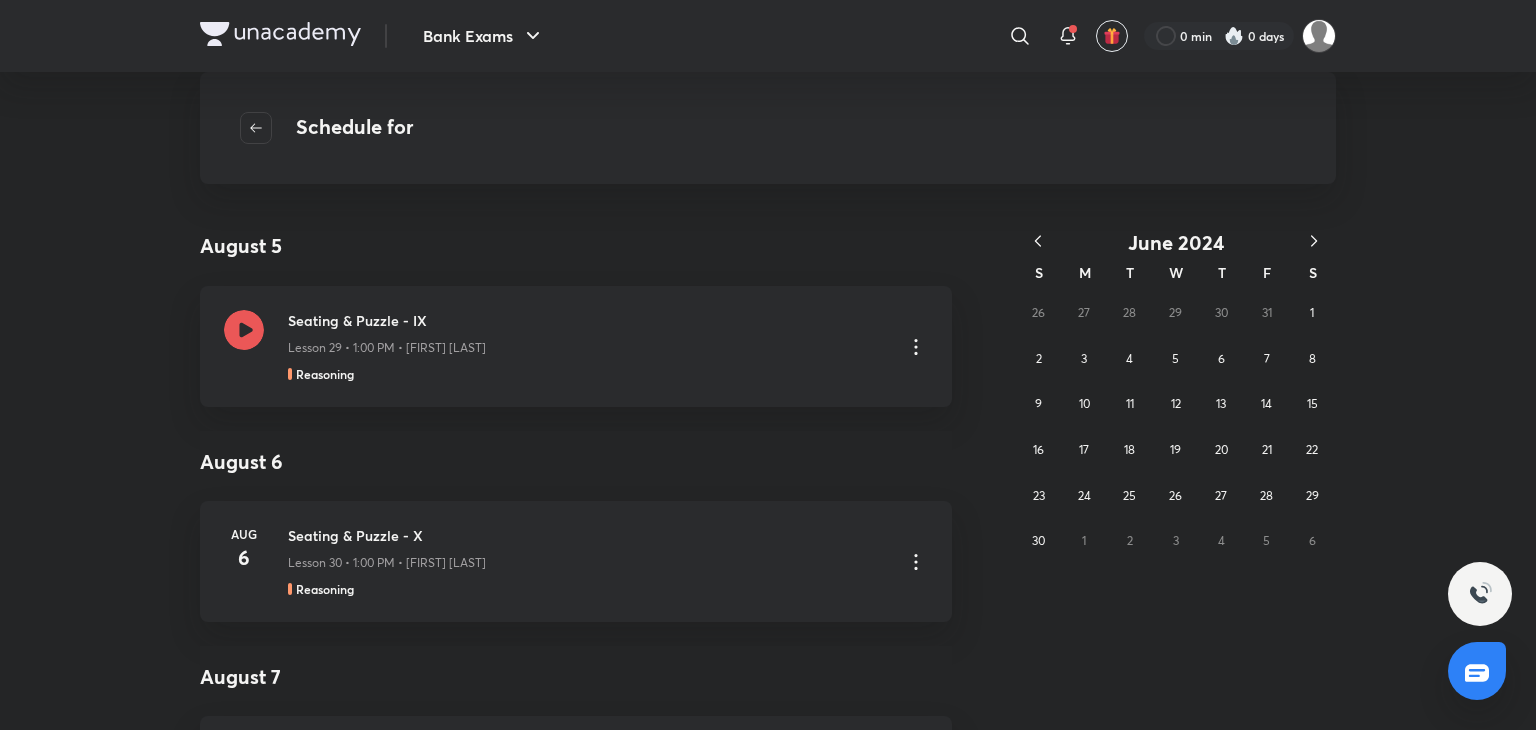 click 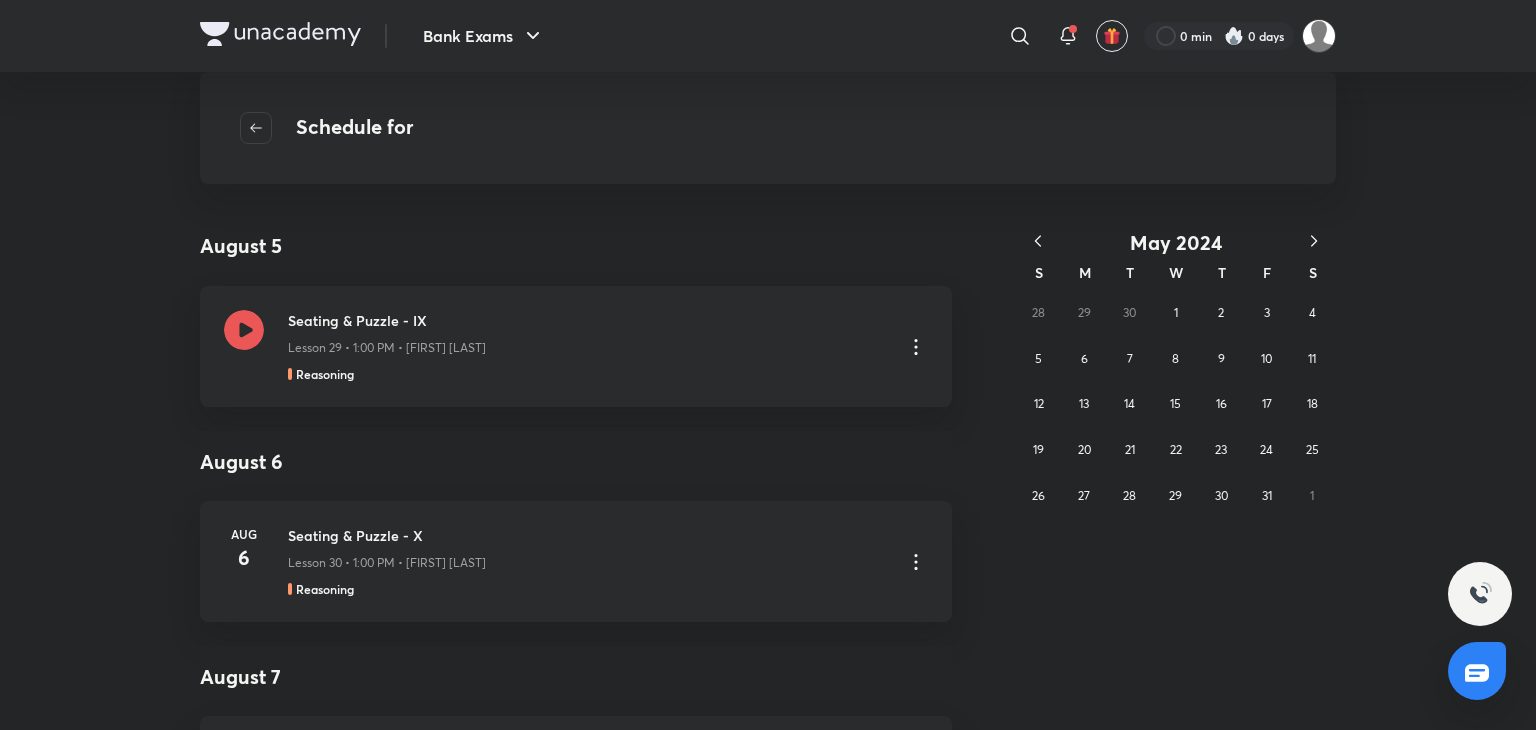 click 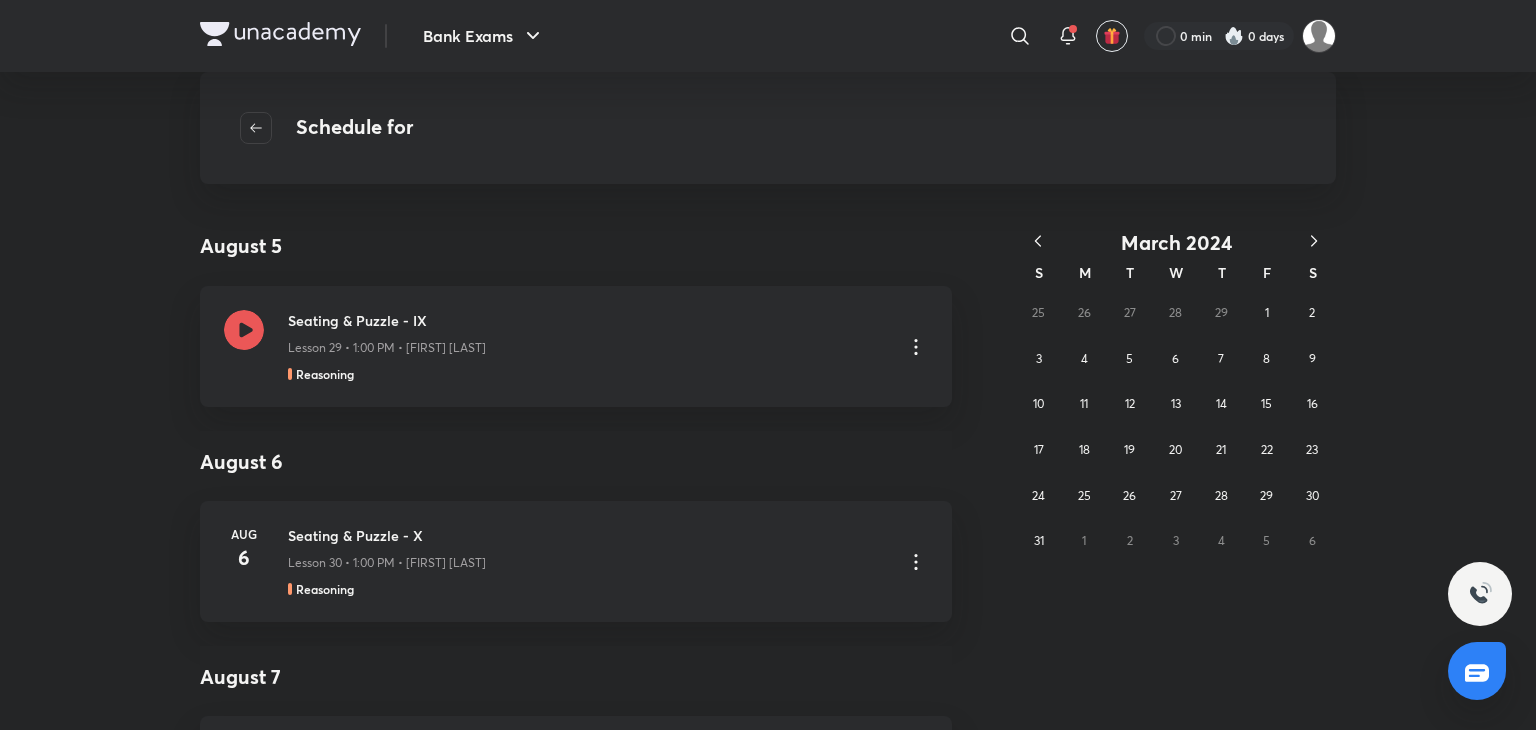 click 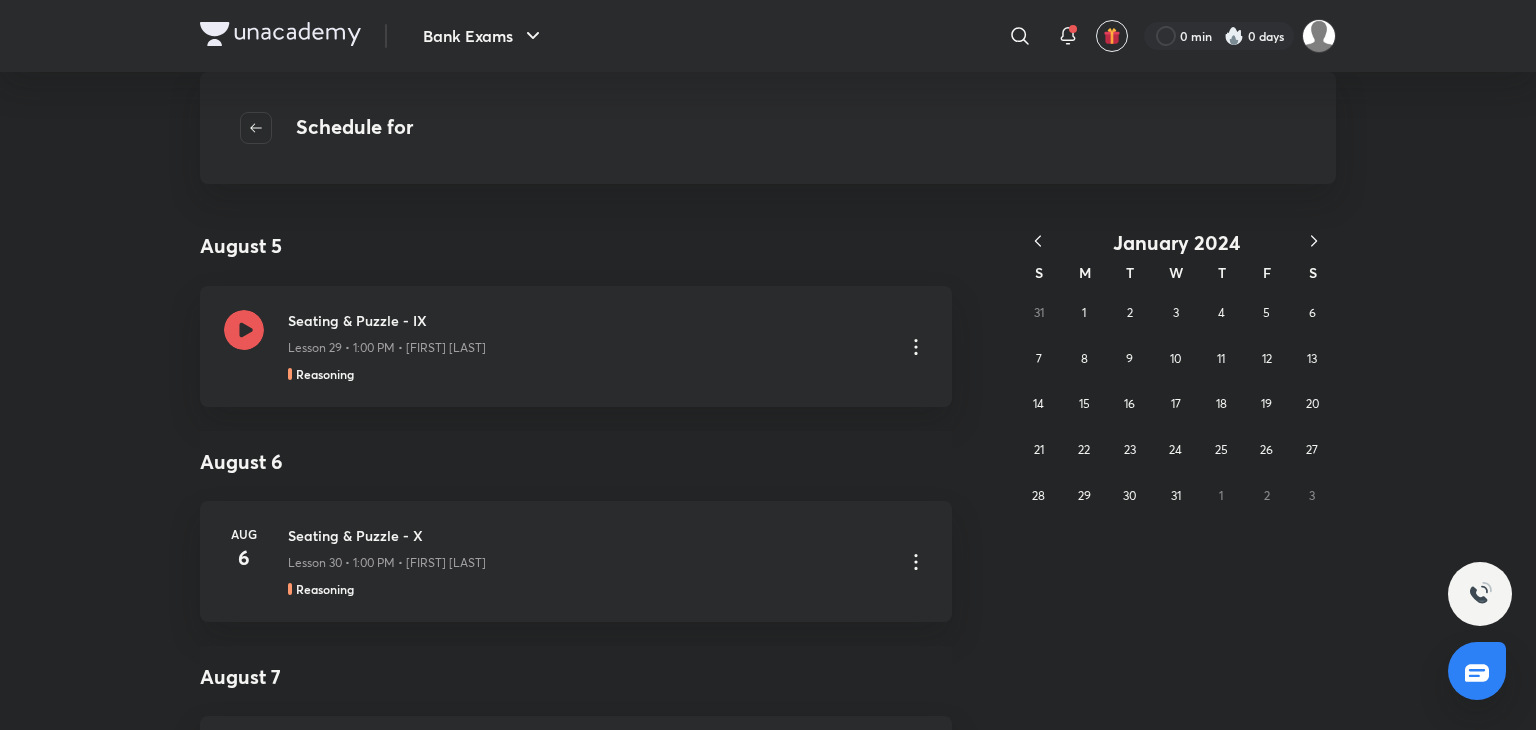 click 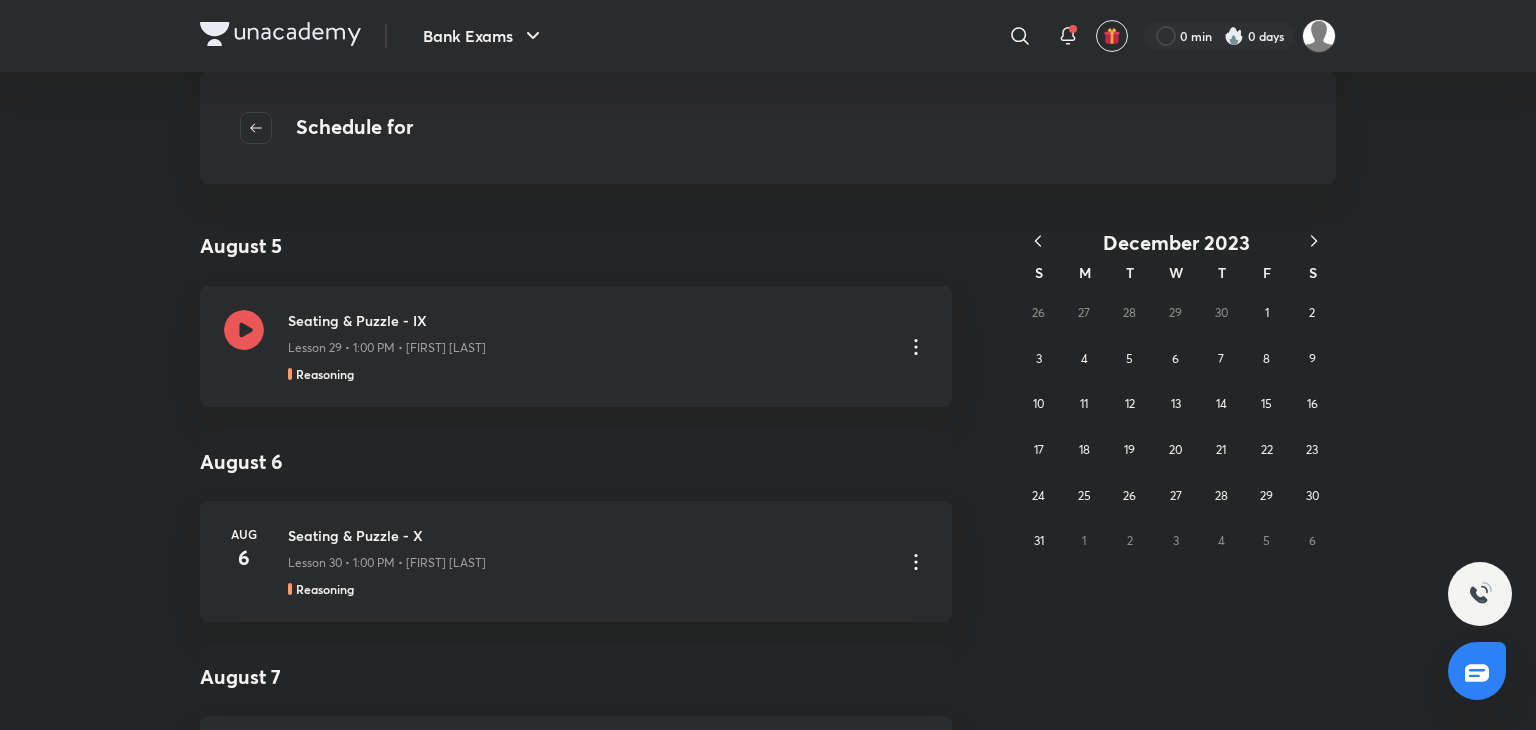 click 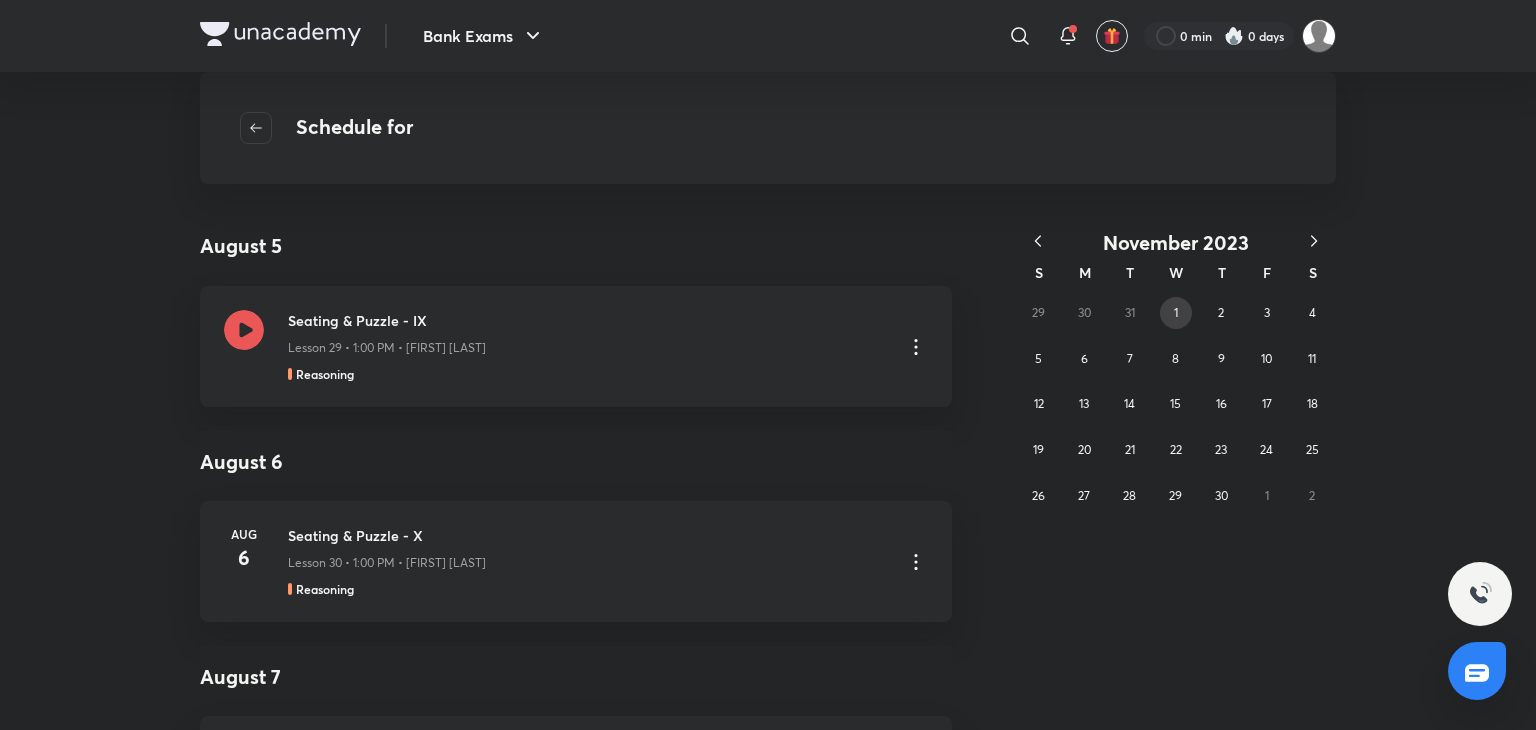 click on "1" at bounding box center [1176, 313] 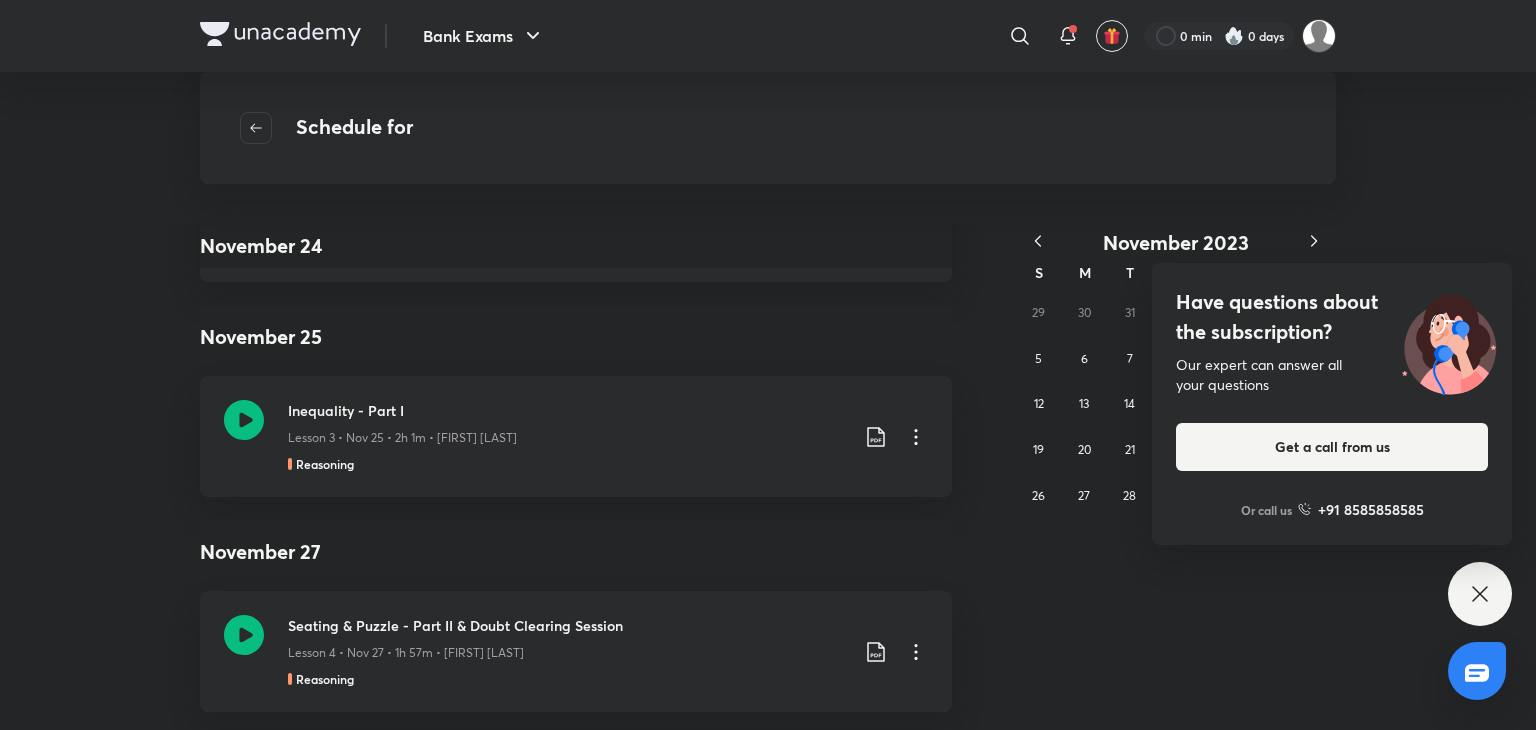 scroll, scrollTop: 339, scrollLeft: 0, axis: vertical 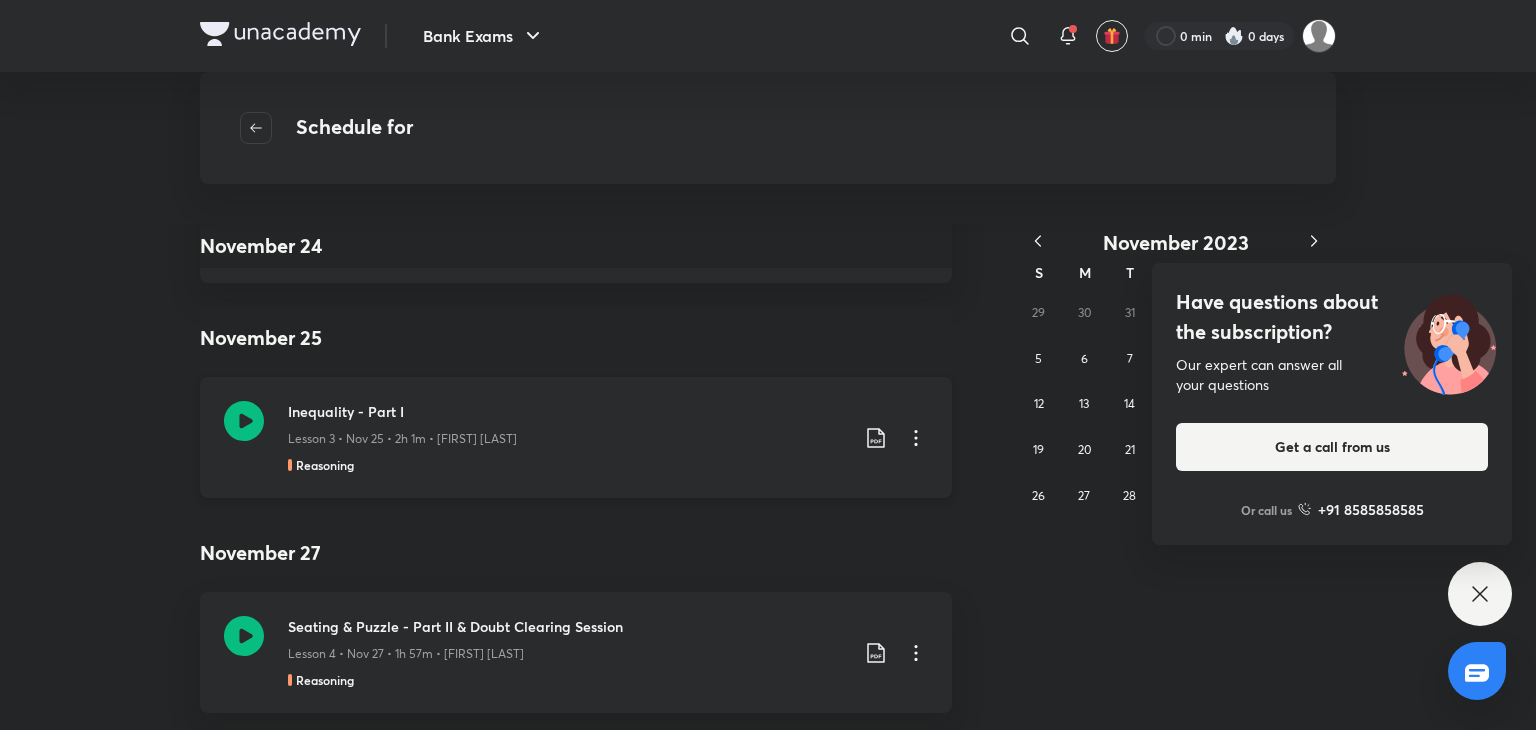 click 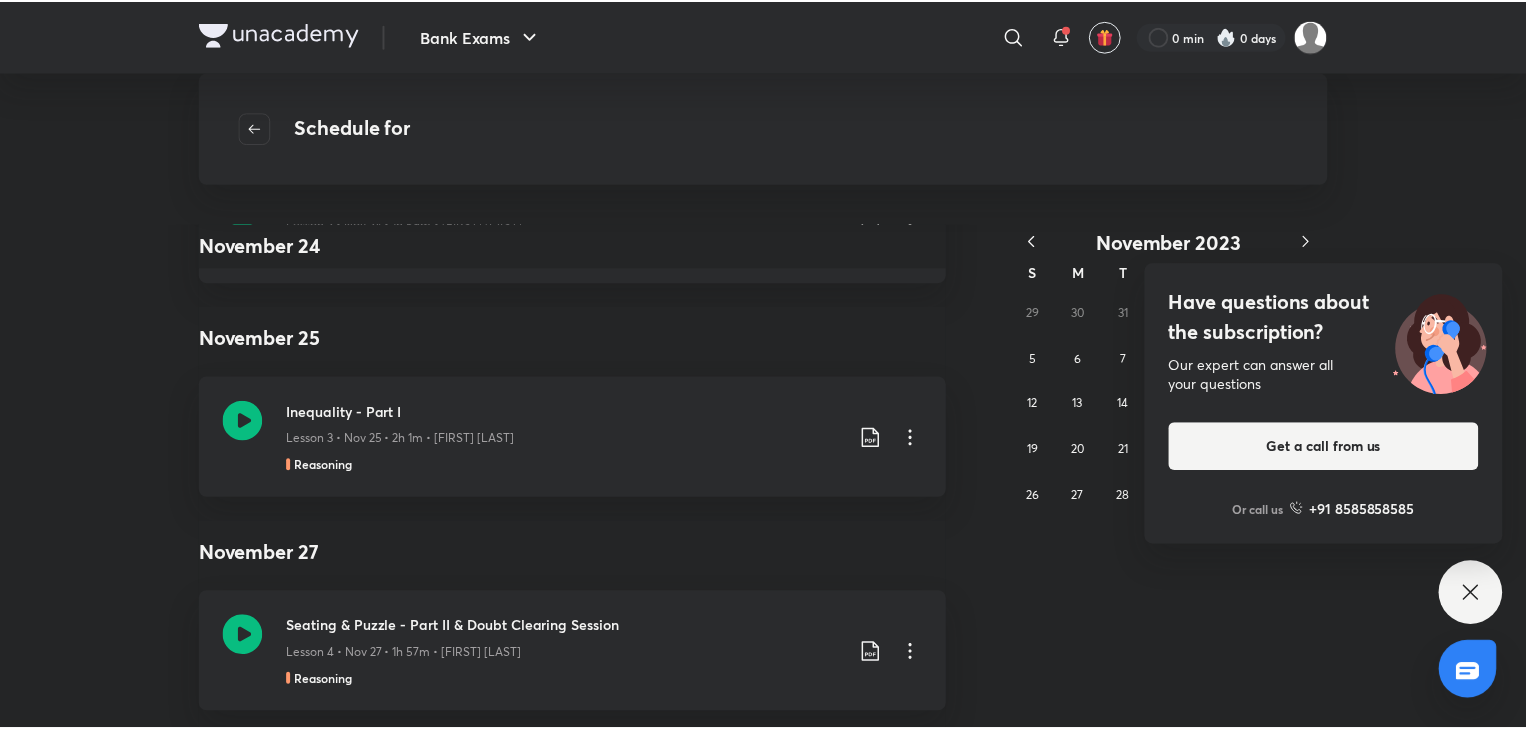 scroll, scrollTop: 0, scrollLeft: 0, axis: both 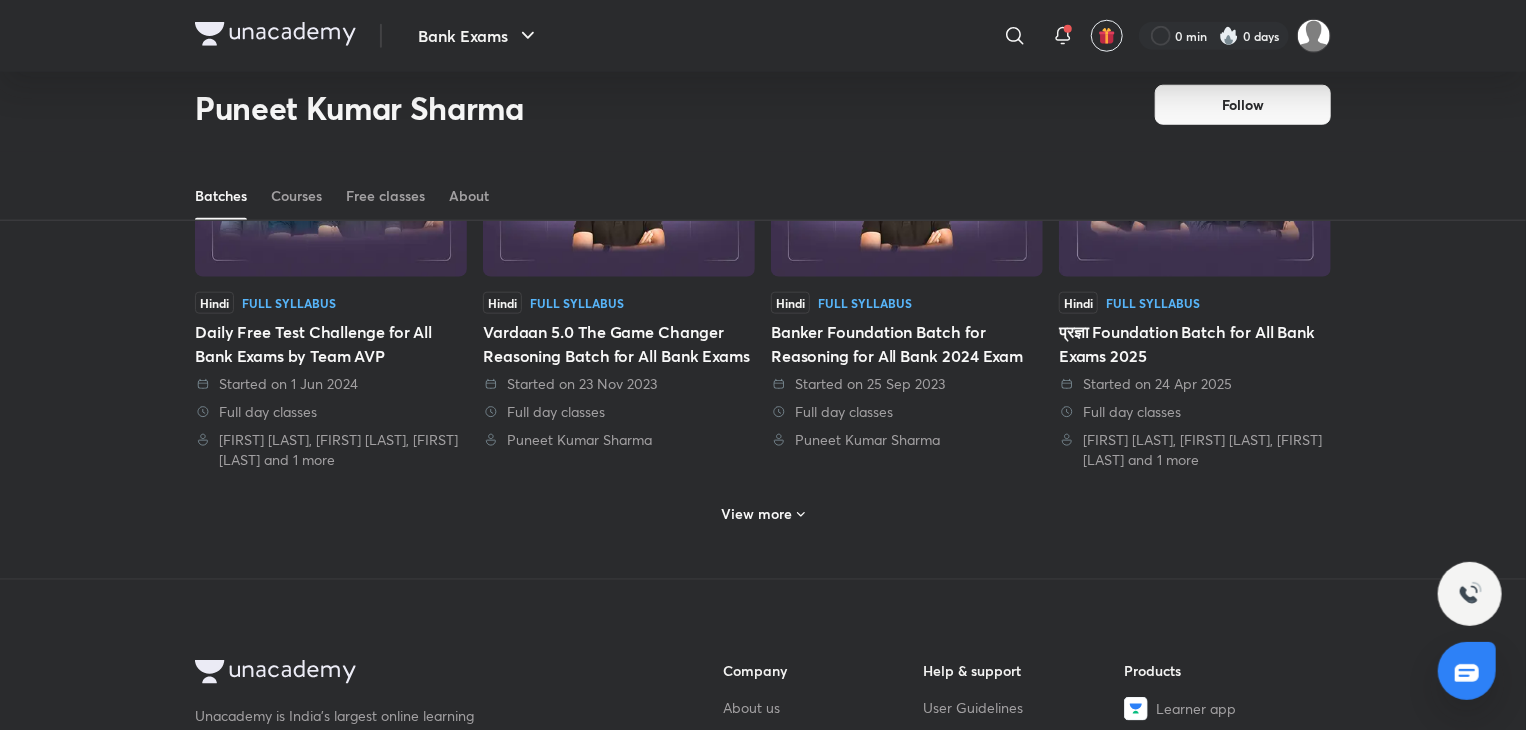 click on "View more" at bounding box center [757, 514] 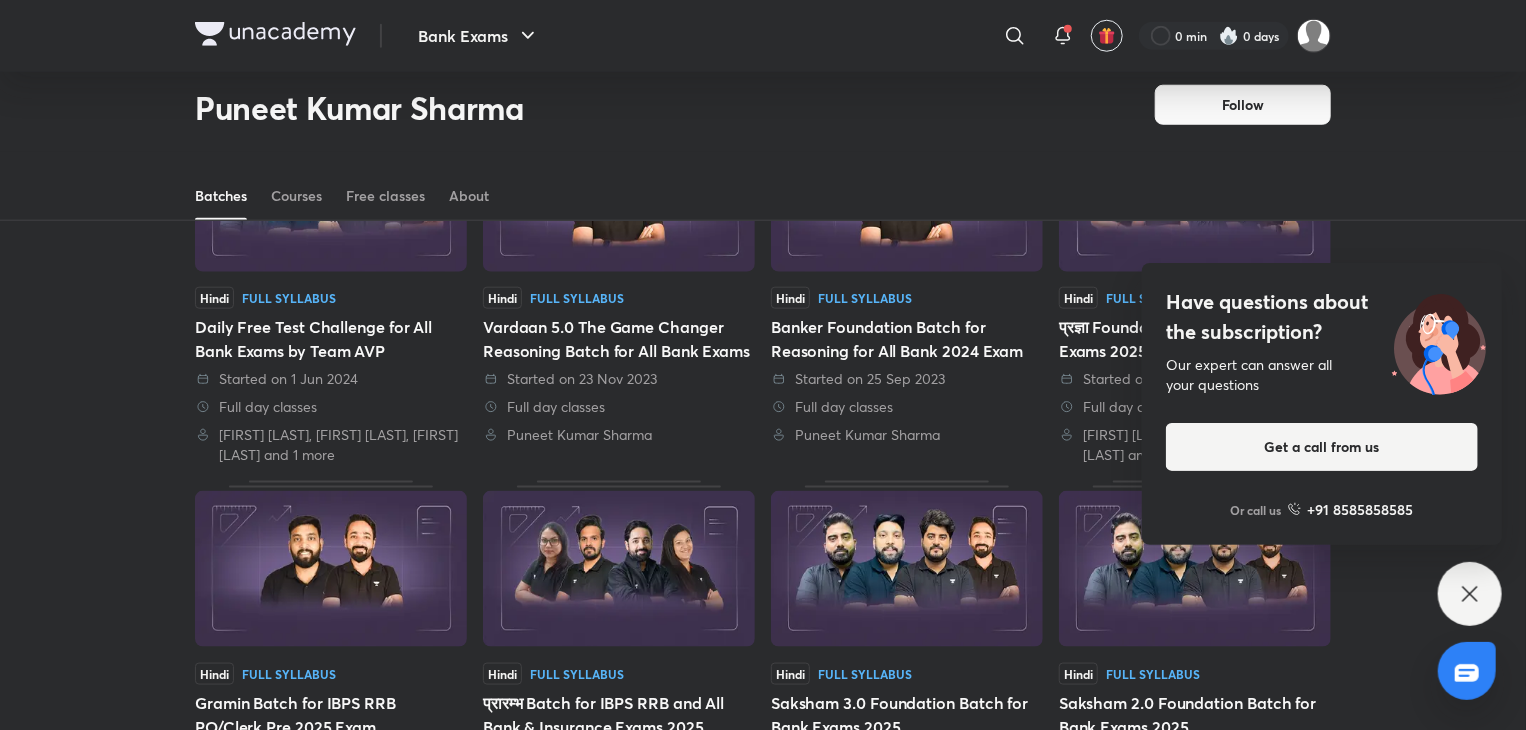 scroll, scrollTop: 999, scrollLeft: 0, axis: vertical 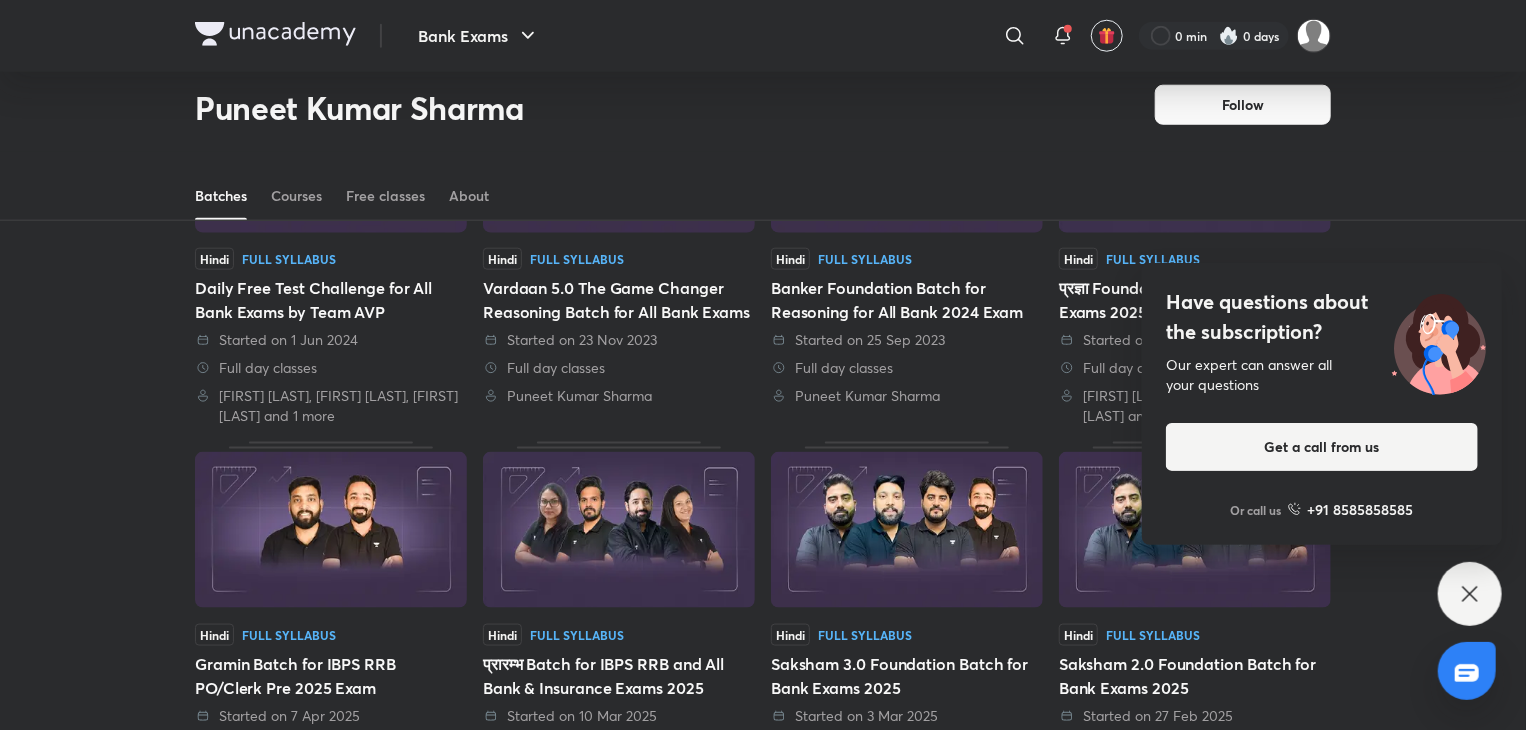 click 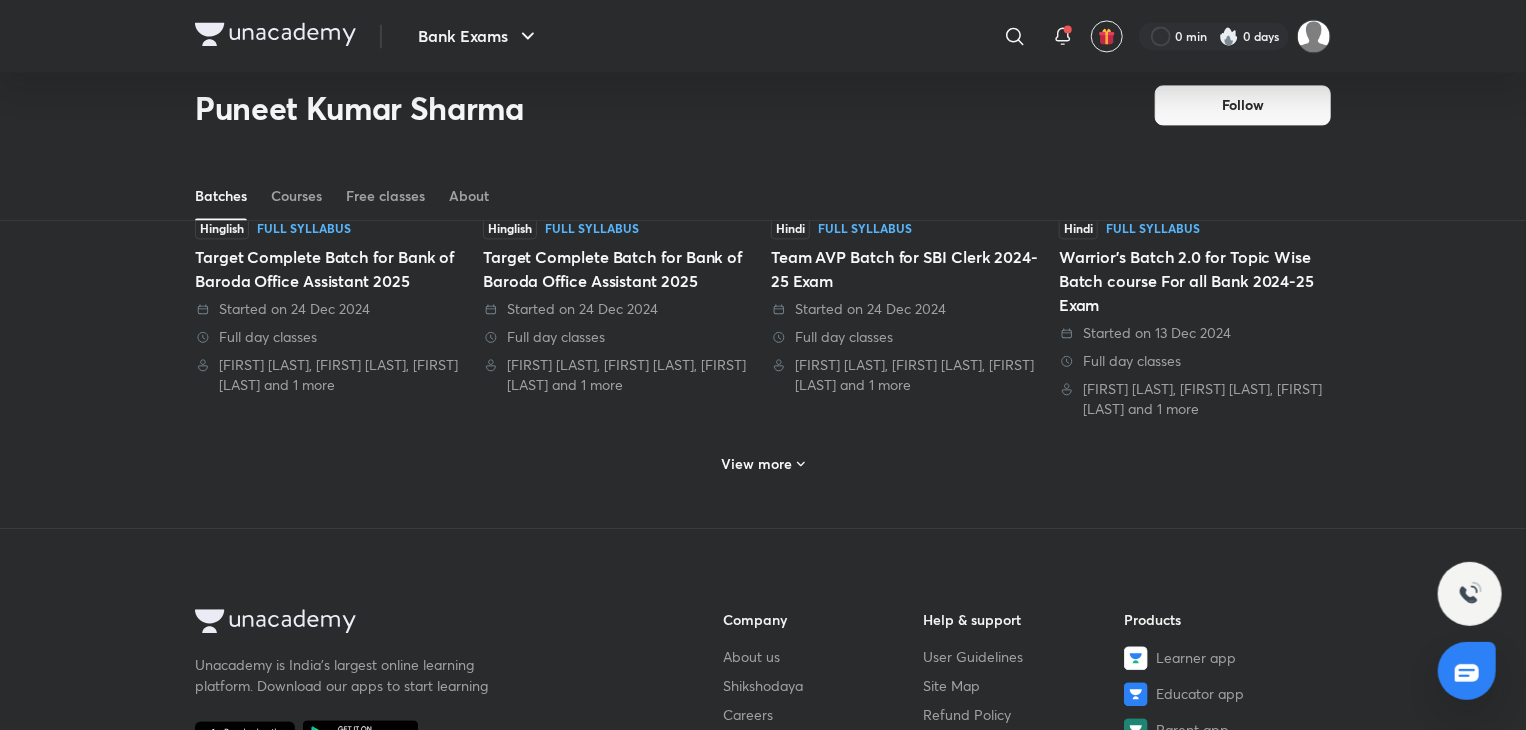 scroll, scrollTop: 2182, scrollLeft: 0, axis: vertical 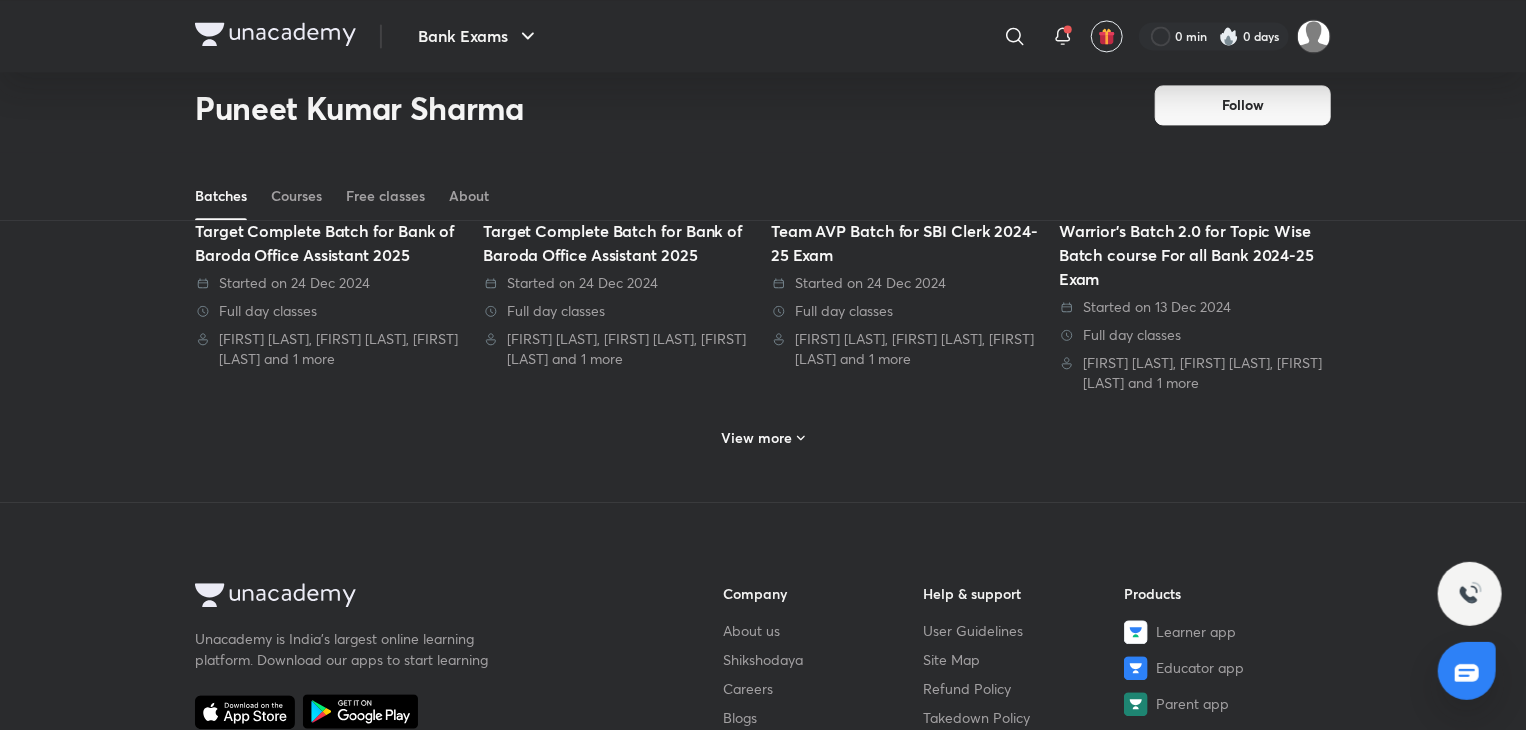 click on "View more" at bounding box center (757, 438) 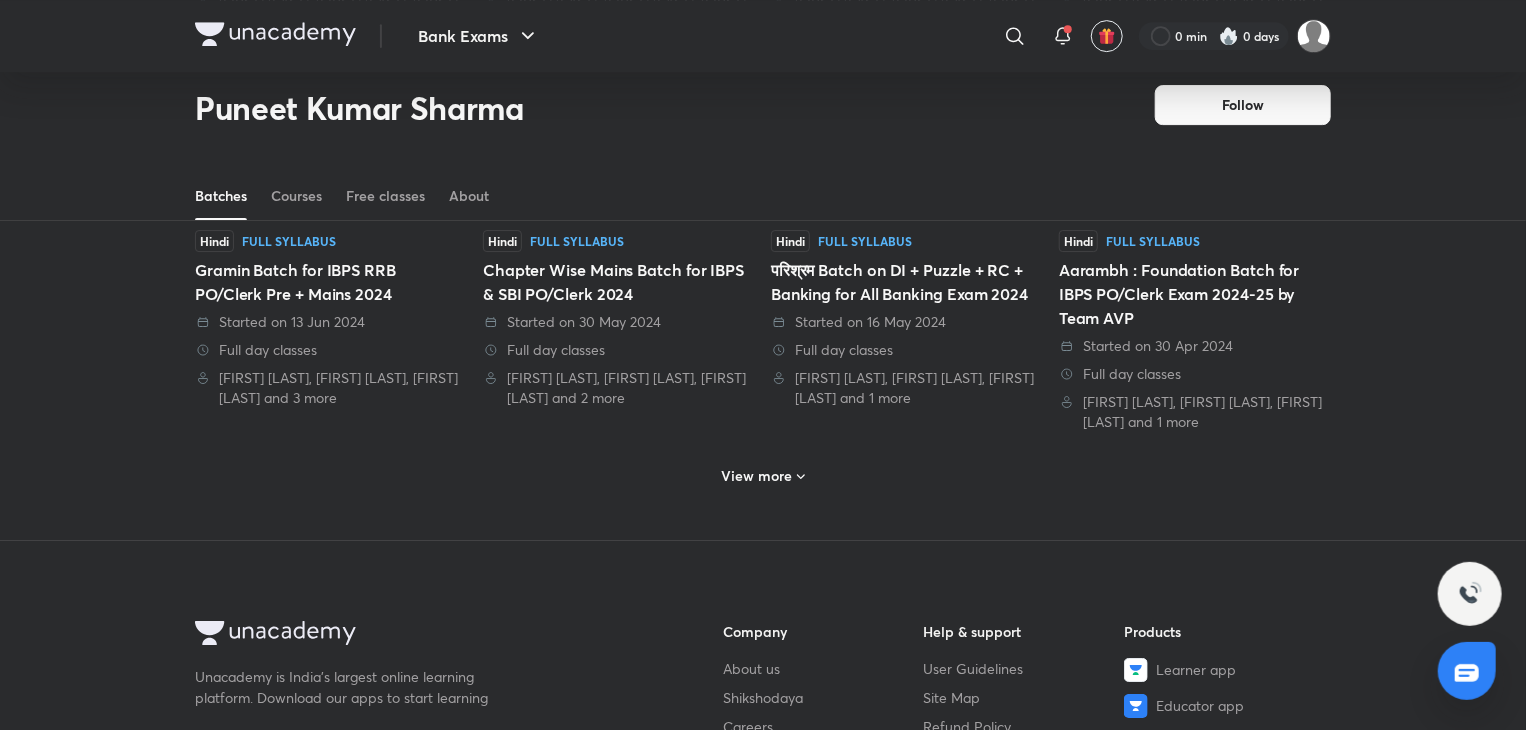 scroll, scrollTop: 3295, scrollLeft: 0, axis: vertical 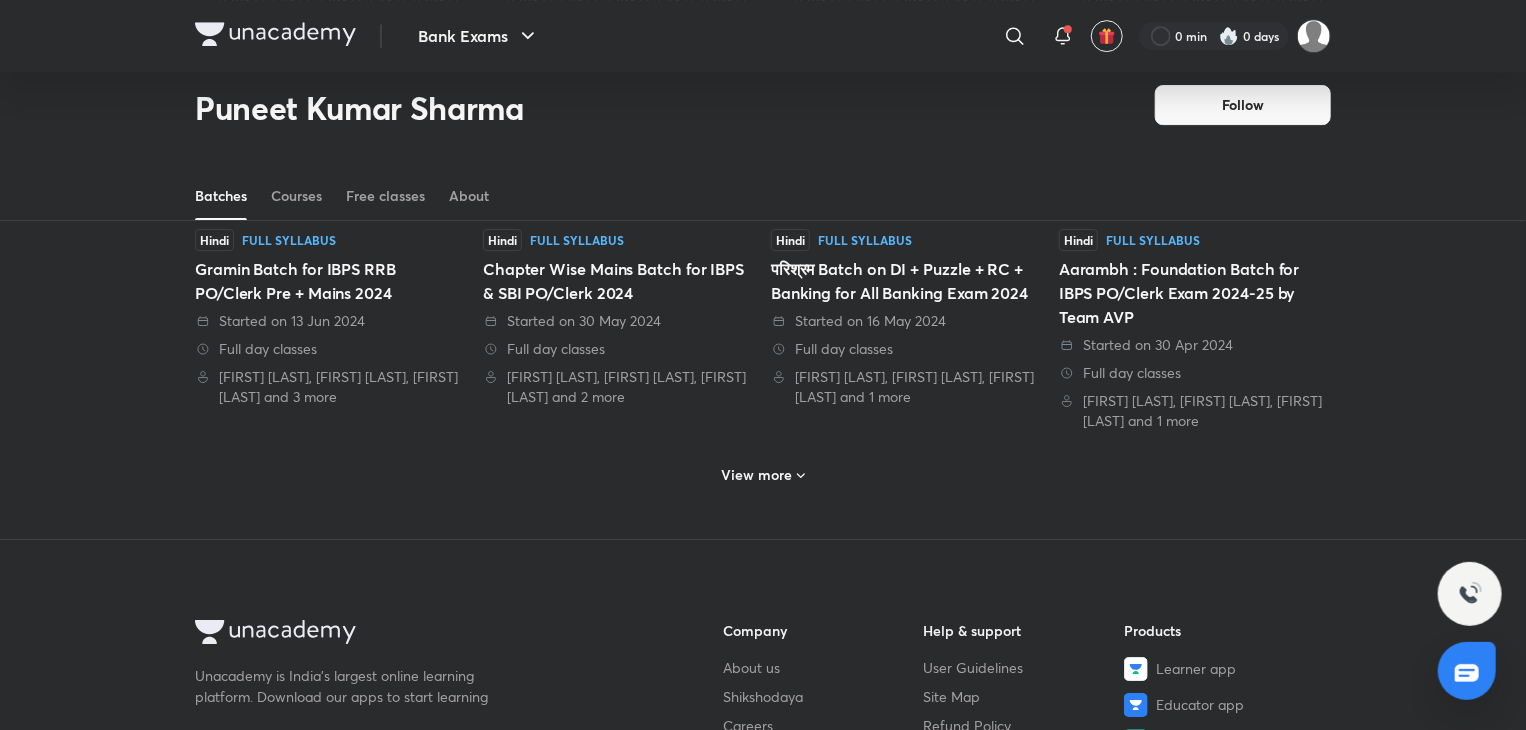 click on "View more" at bounding box center [757, 475] 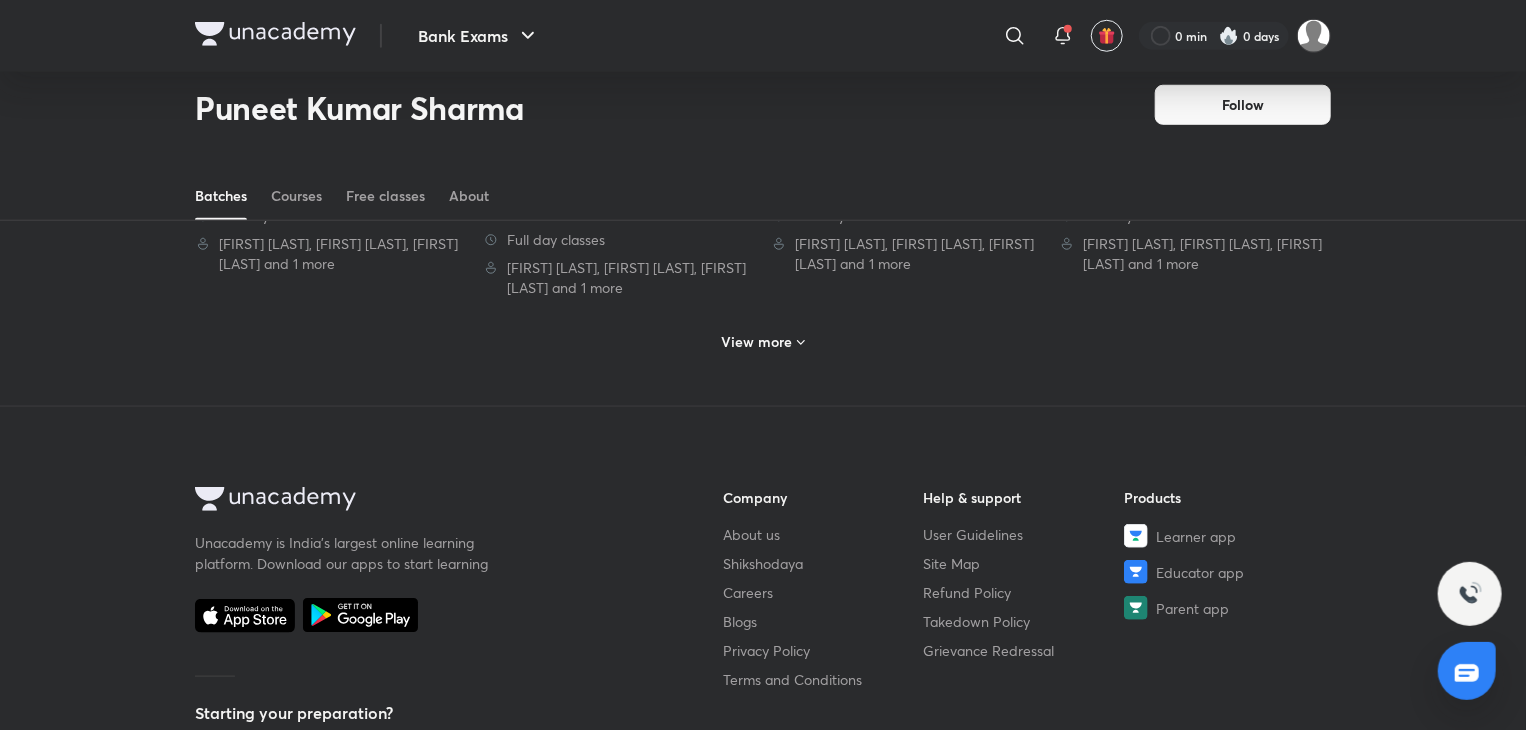 scroll, scrollTop: 4627, scrollLeft: 0, axis: vertical 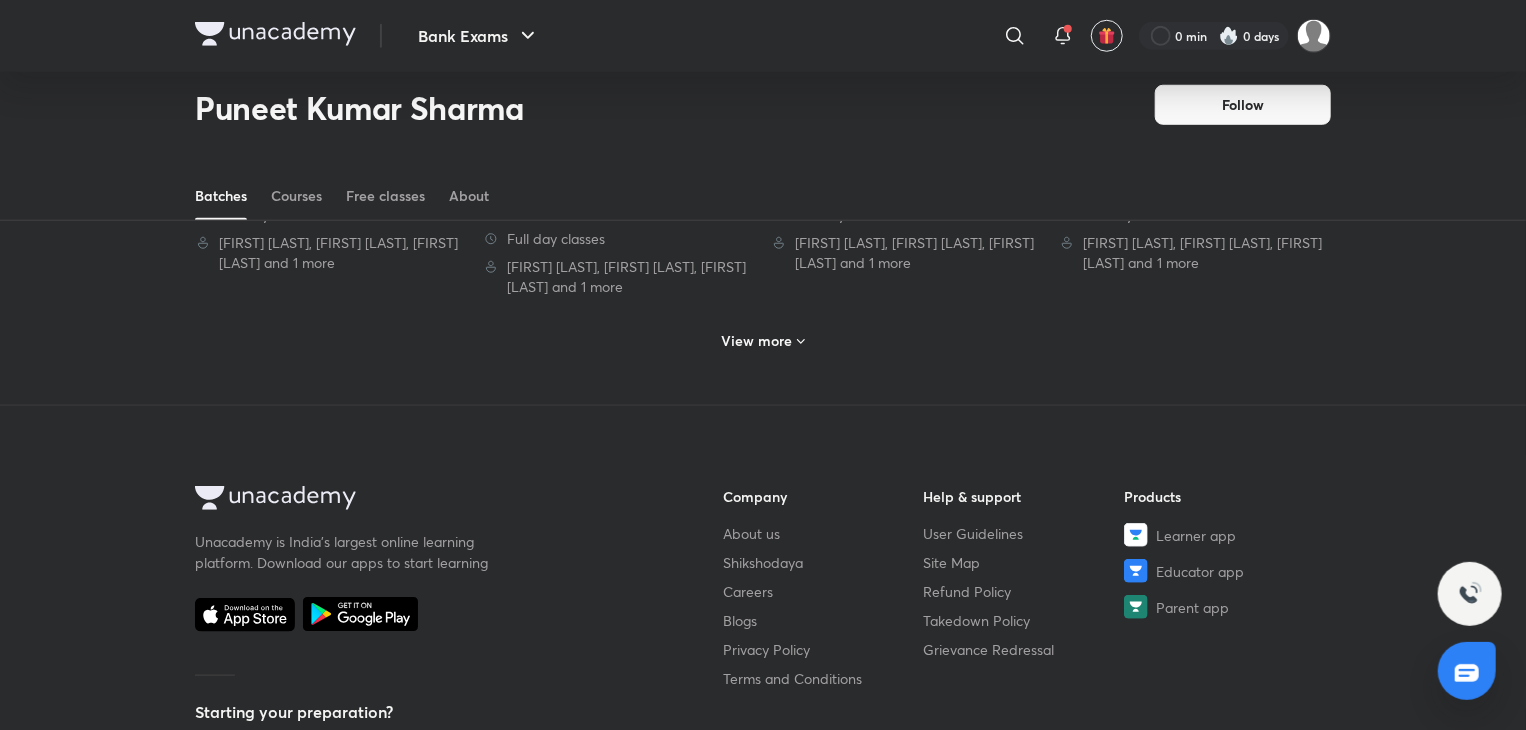 click on "View more" at bounding box center [757, 341] 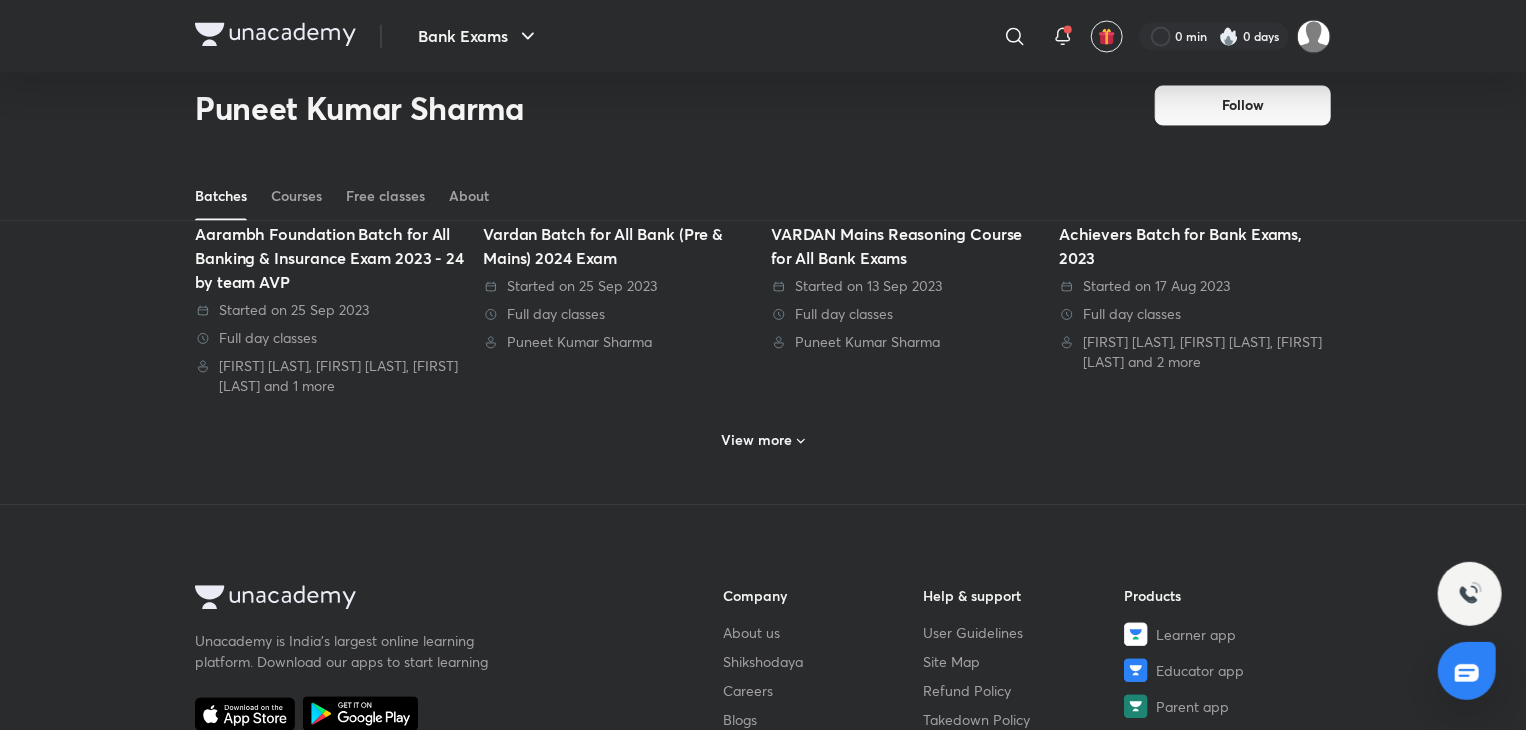 scroll, scrollTop: 5743, scrollLeft: 0, axis: vertical 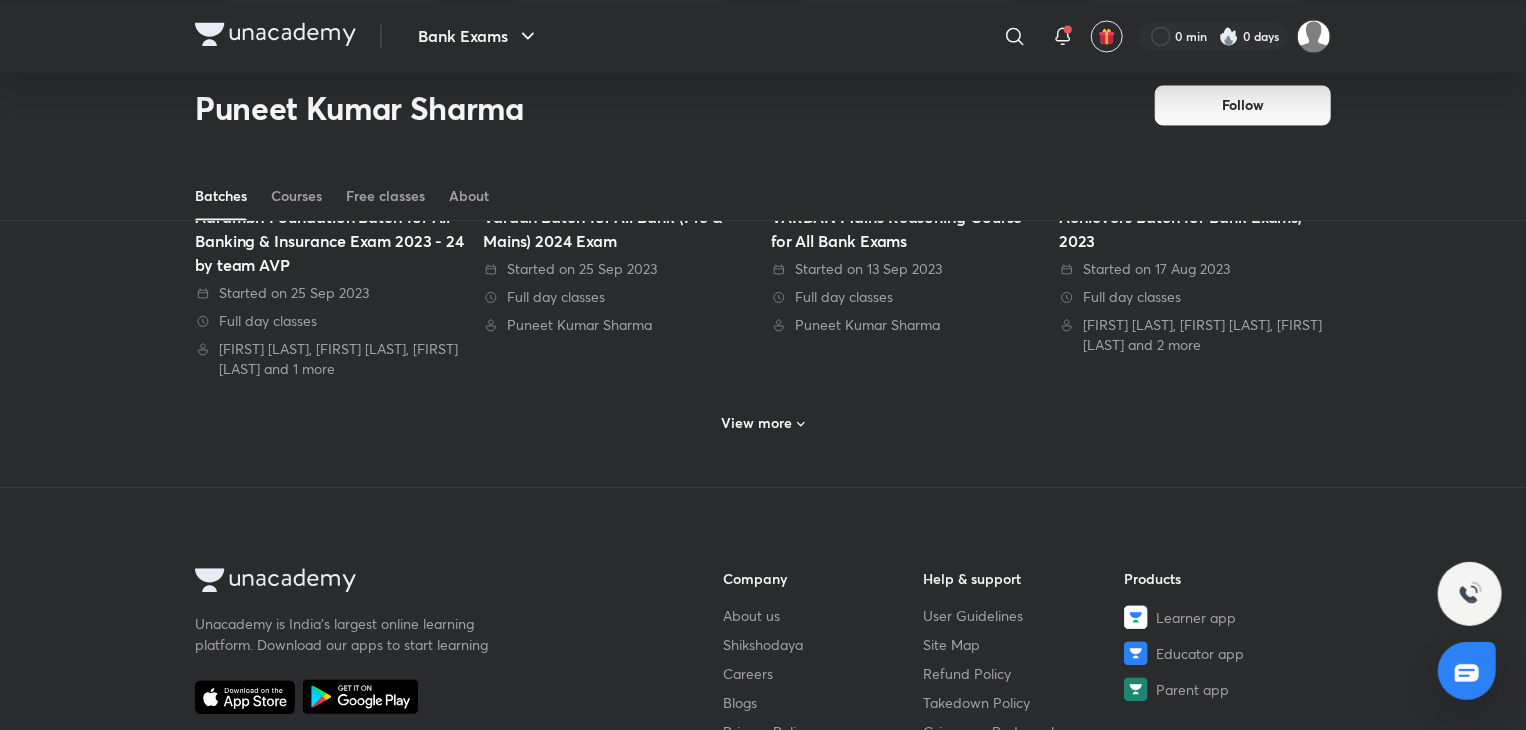 click on "View more" at bounding box center (757, 423) 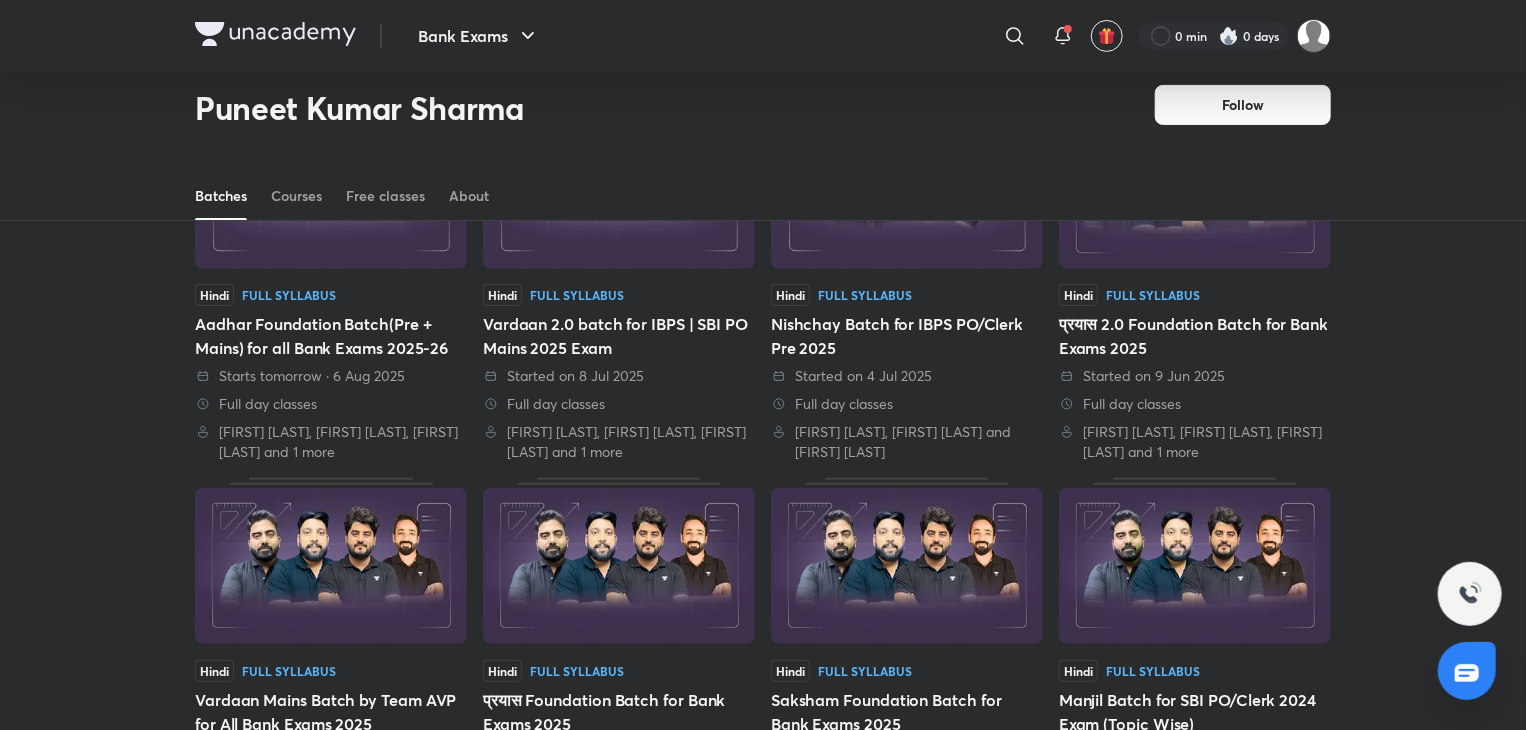 scroll, scrollTop: 0, scrollLeft: 0, axis: both 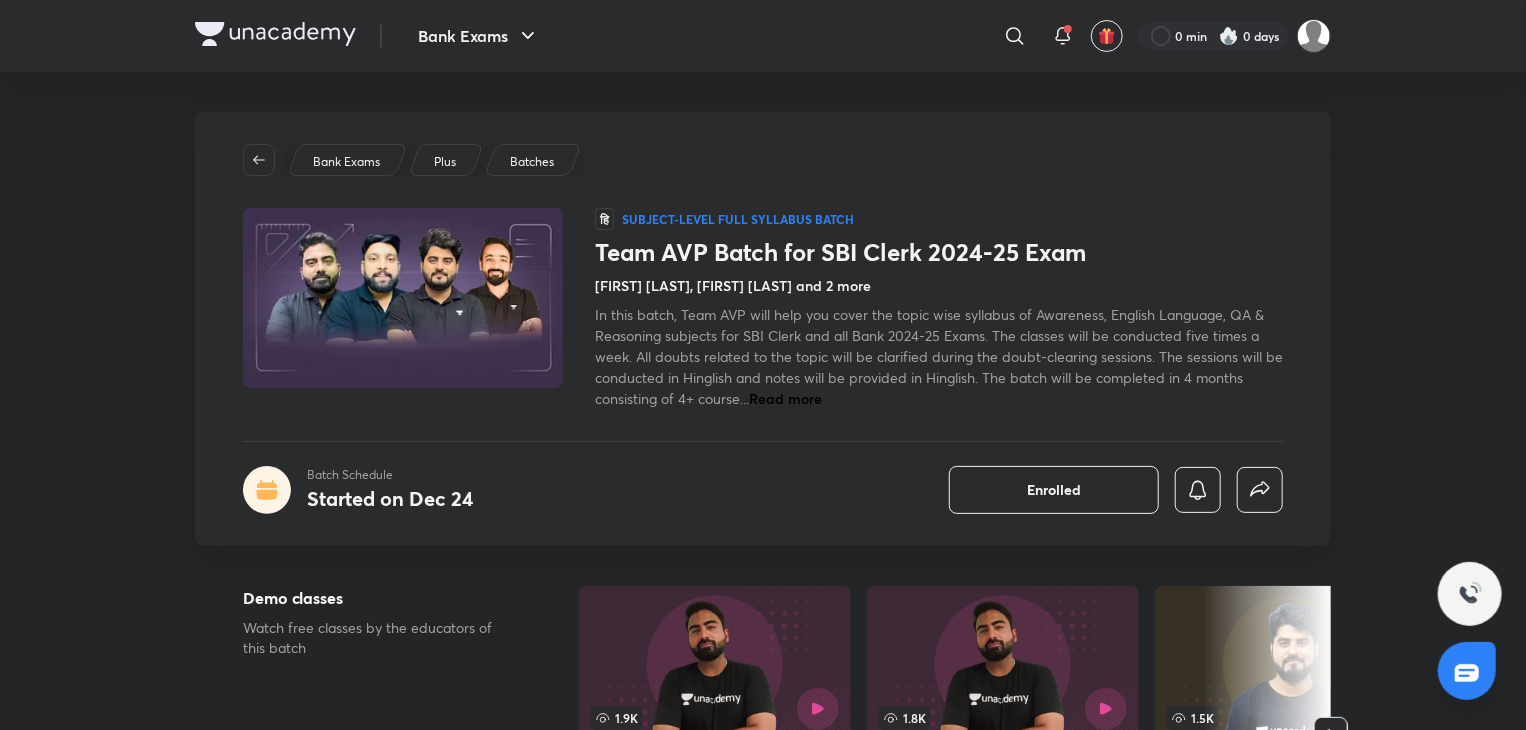 click on "Started on Dec 24" at bounding box center [374, 78] 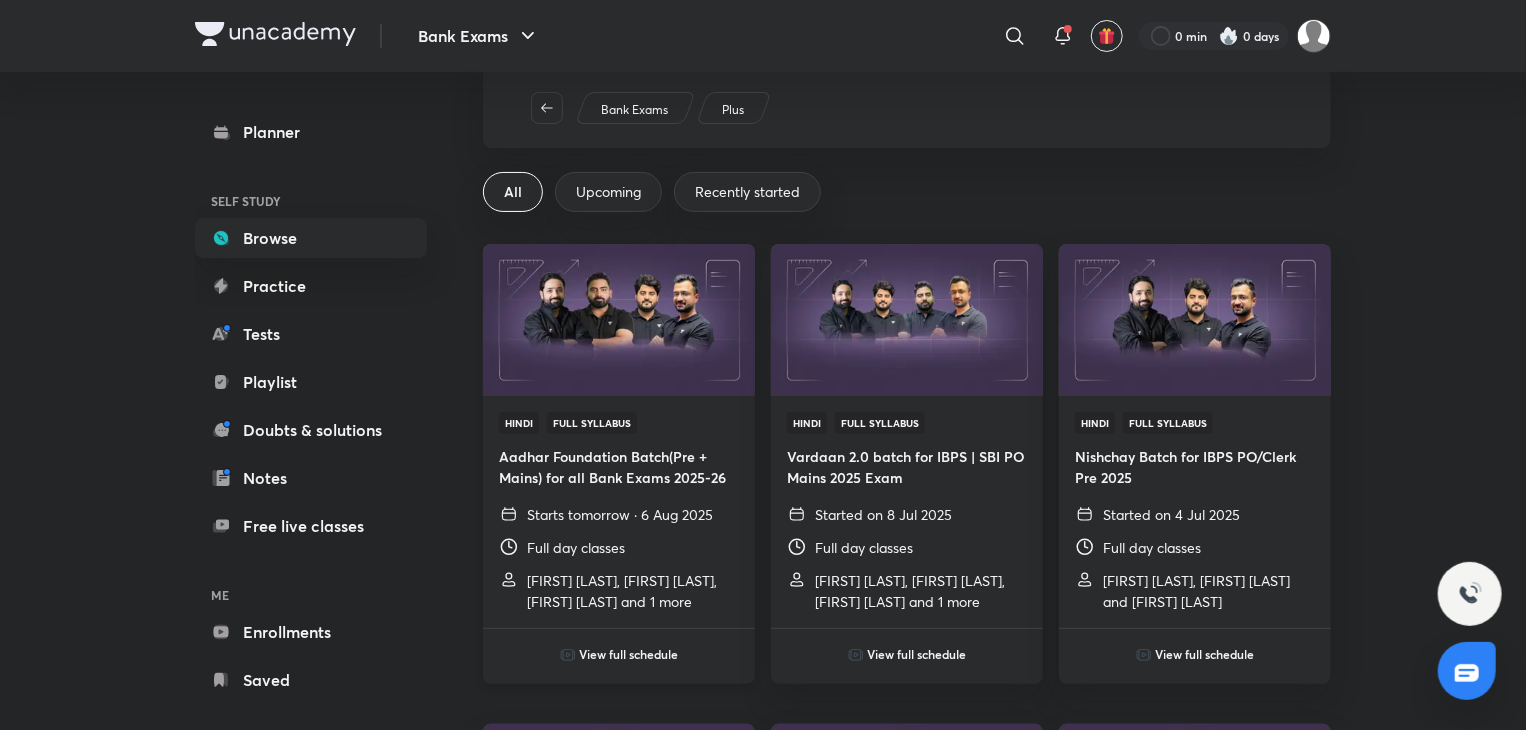 scroll, scrollTop: 43, scrollLeft: 0, axis: vertical 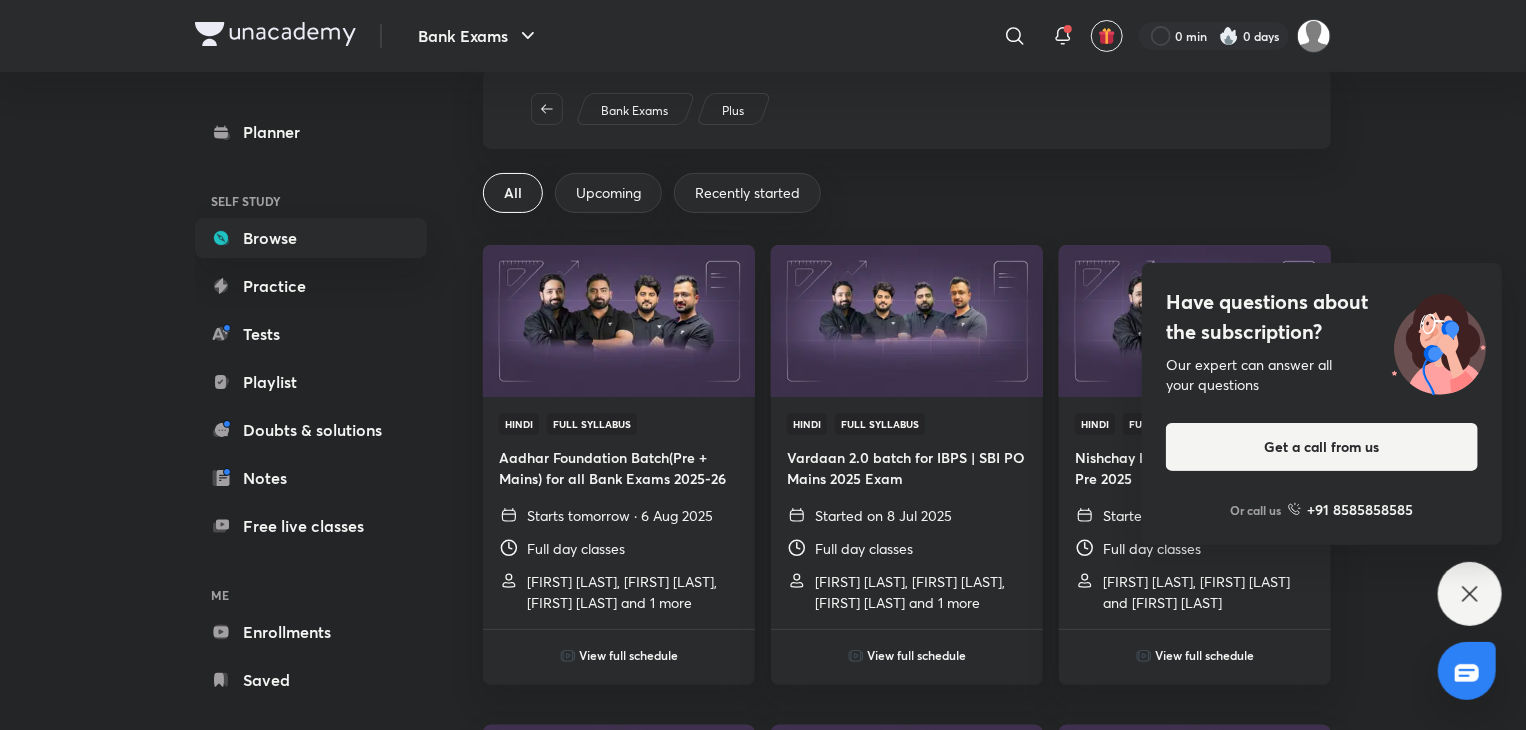 click on "Have questions about the subscription? Our expert can answer all your questions Get a call from us Or call us +91 8585858585" at bounding box center [1470, 594] 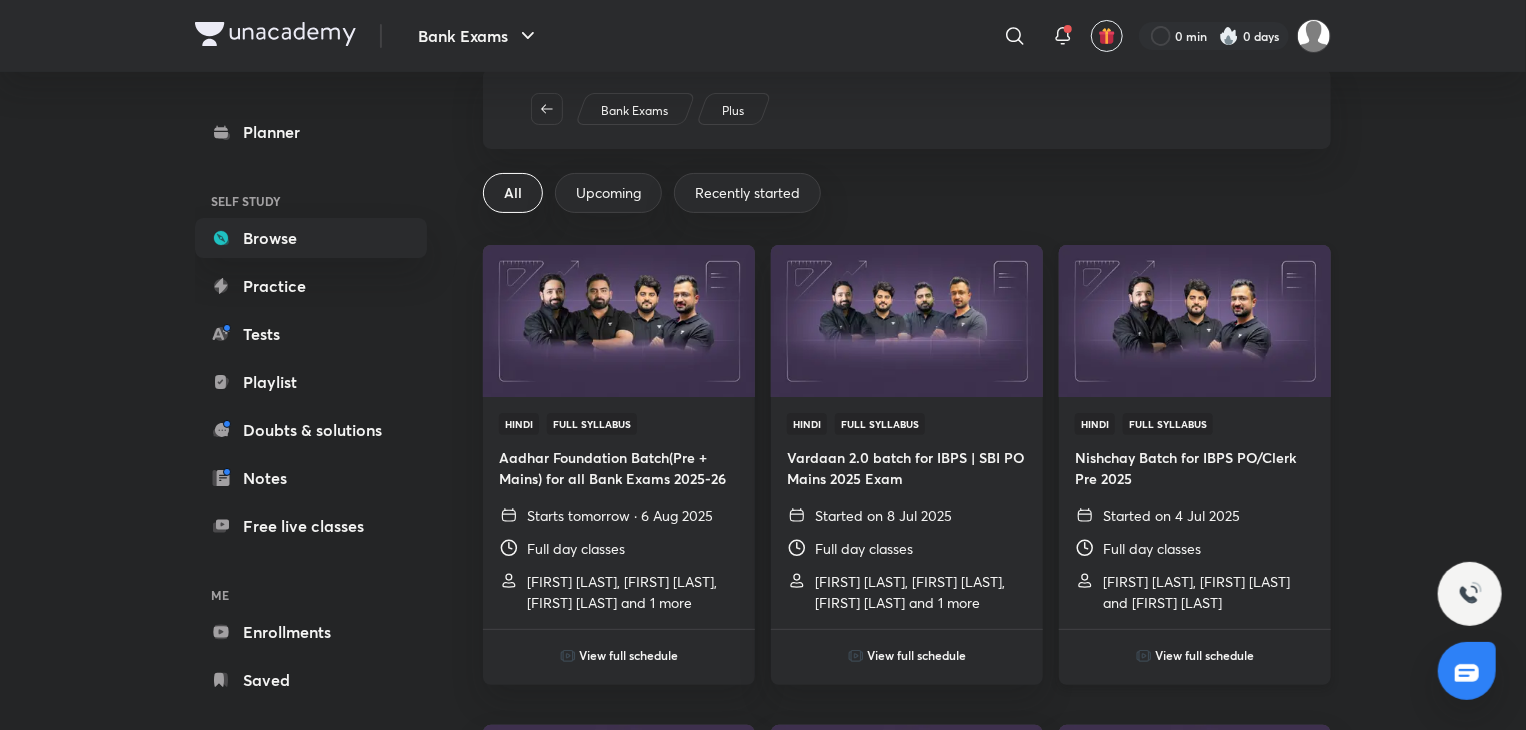 click on "View full schedule" at bounding box center (1205, 655) 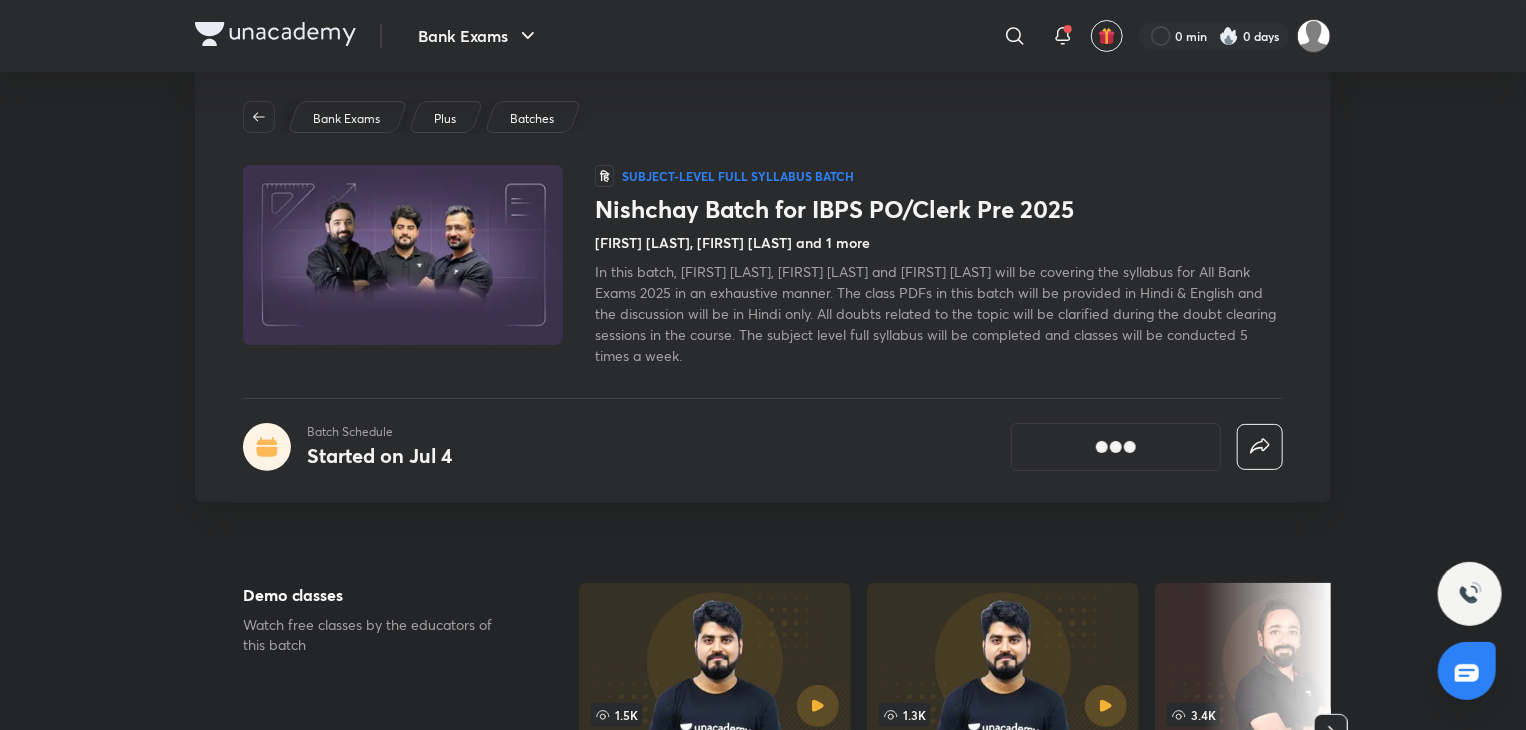 scroll, scrollTop: 0, scrollLeft: 0, axis: both 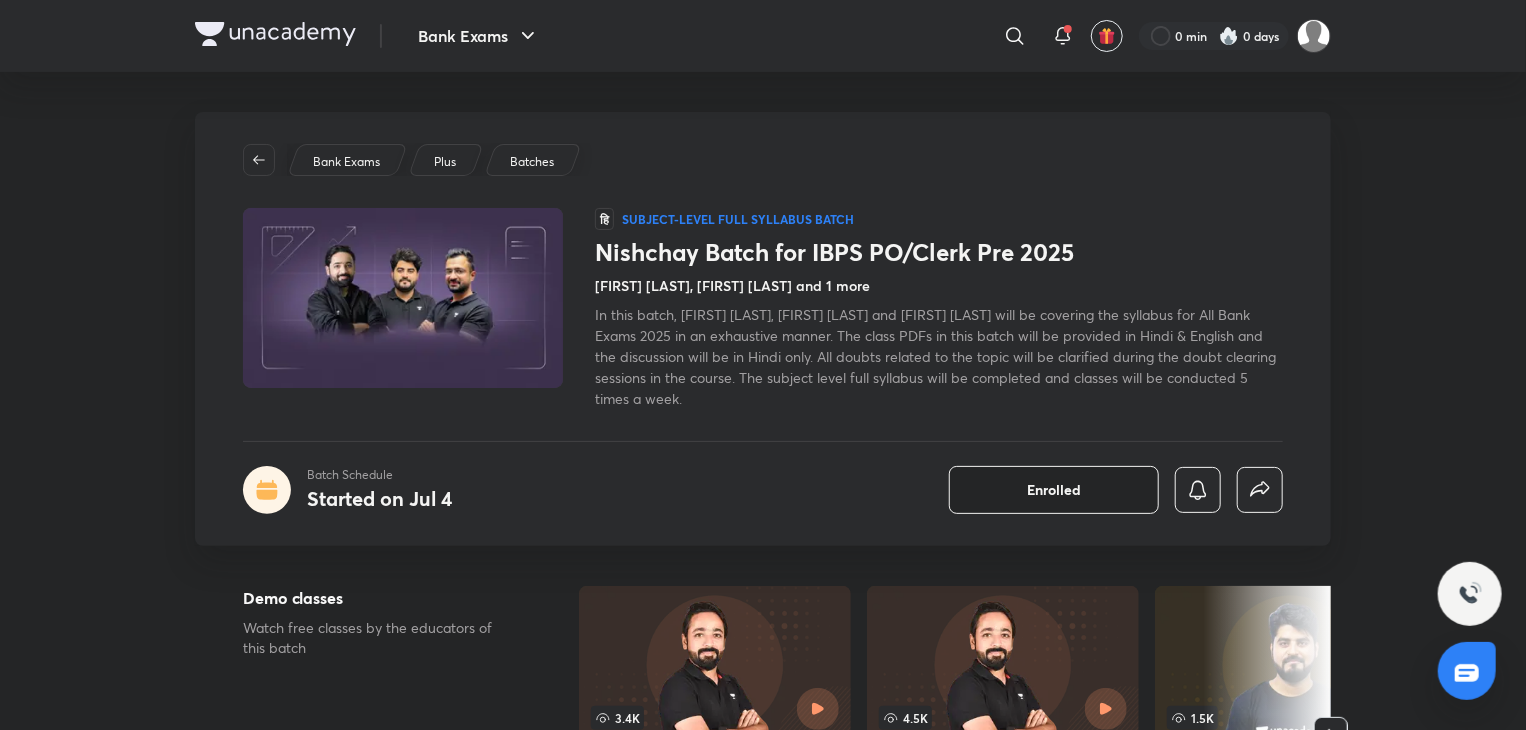 click on "Enrolled" at bounding box center (1054, 490) 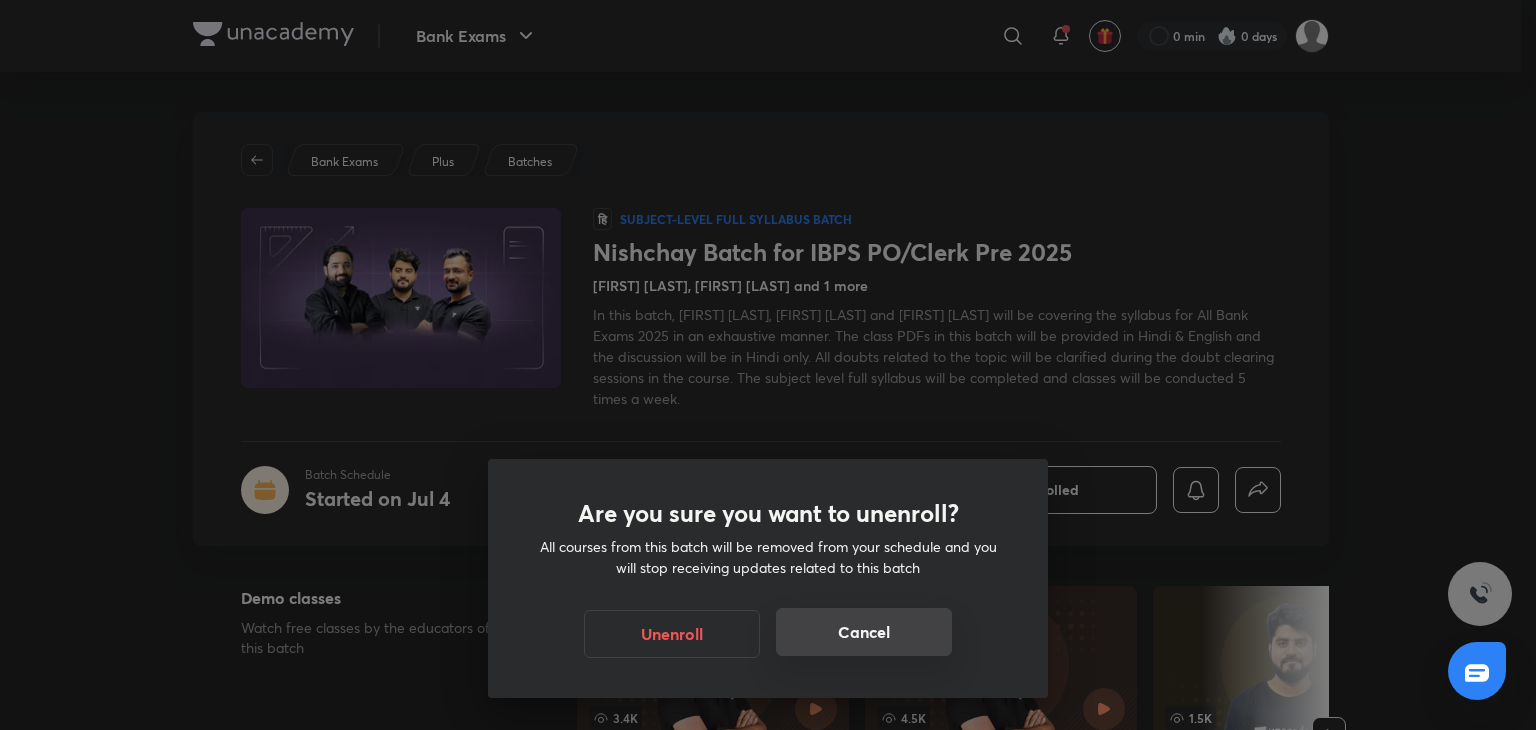 click on "Cancel" at bounding box center [864, 632] 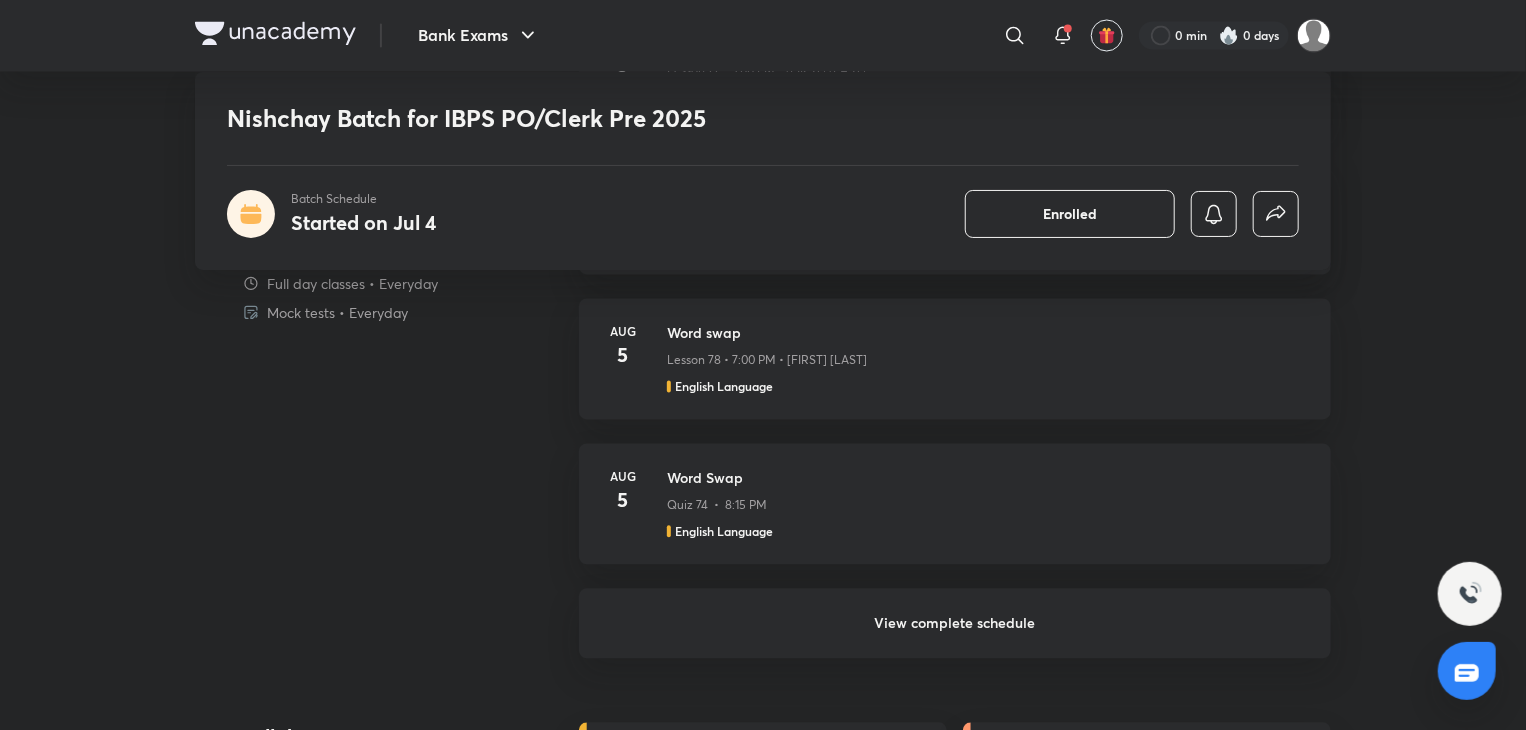 scroll, scrollTop: 2043, scrollLeft: 0, axis: vertical 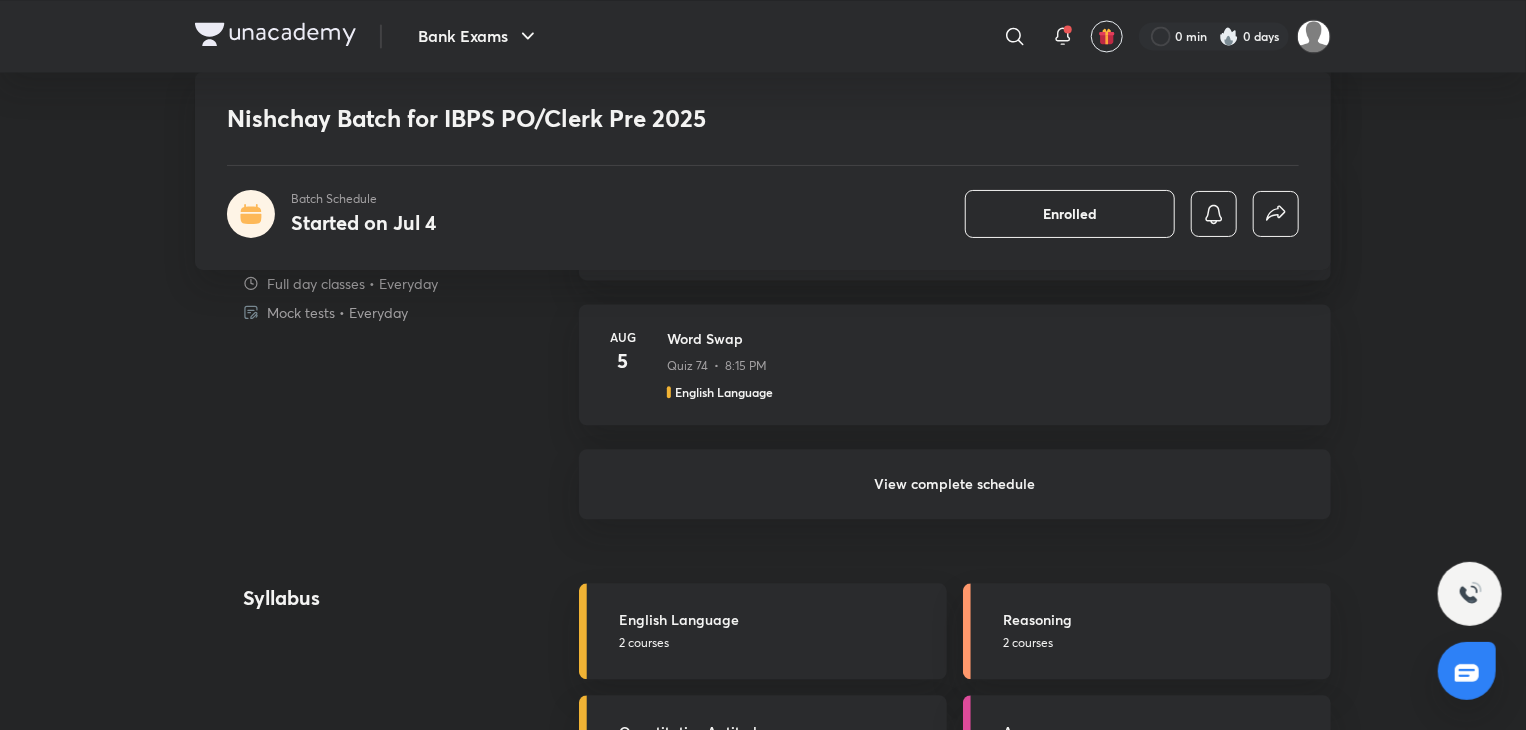 click on "View complete schedule" at bounding box center [955, 484] 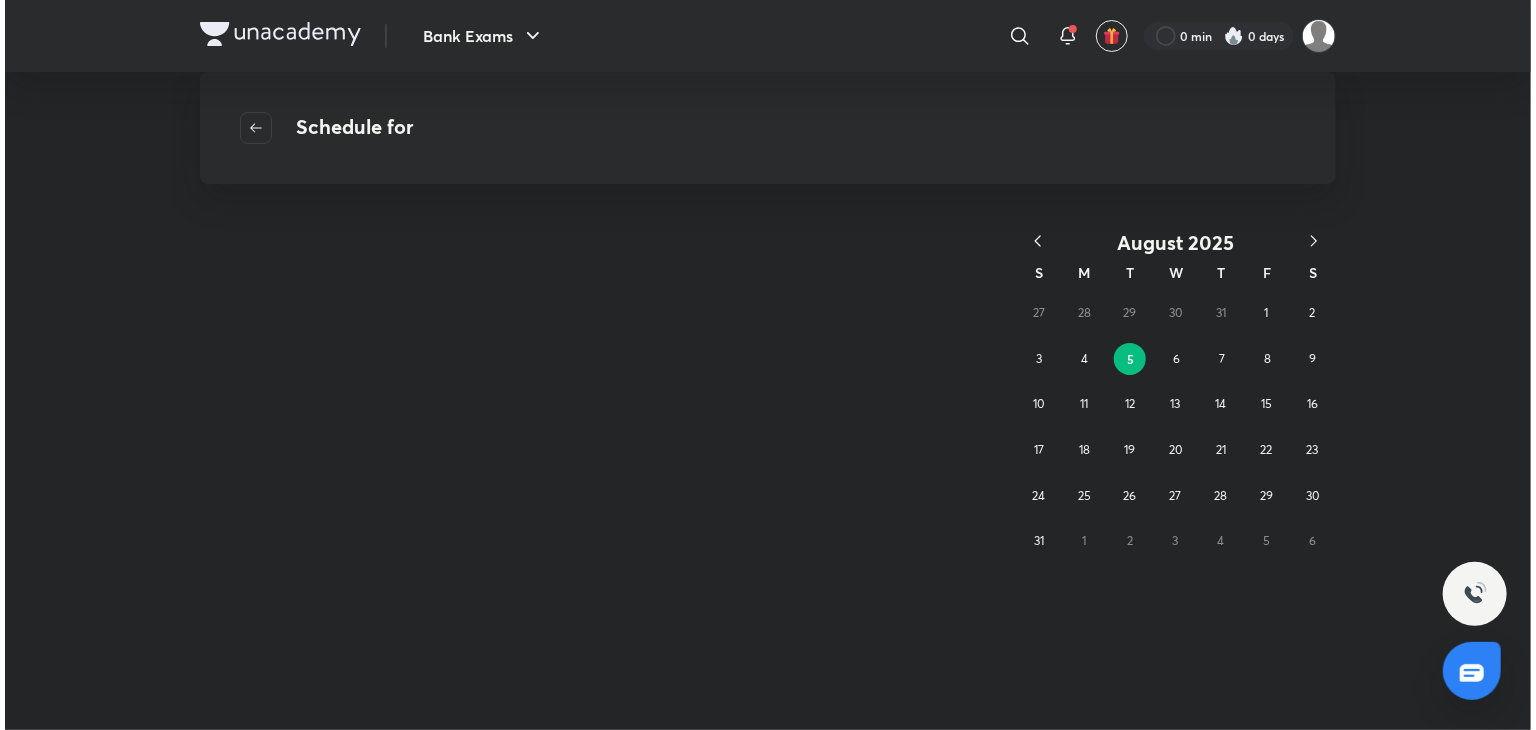 scroll, scrollTop: 0, scrollLeft: 0, axis: both 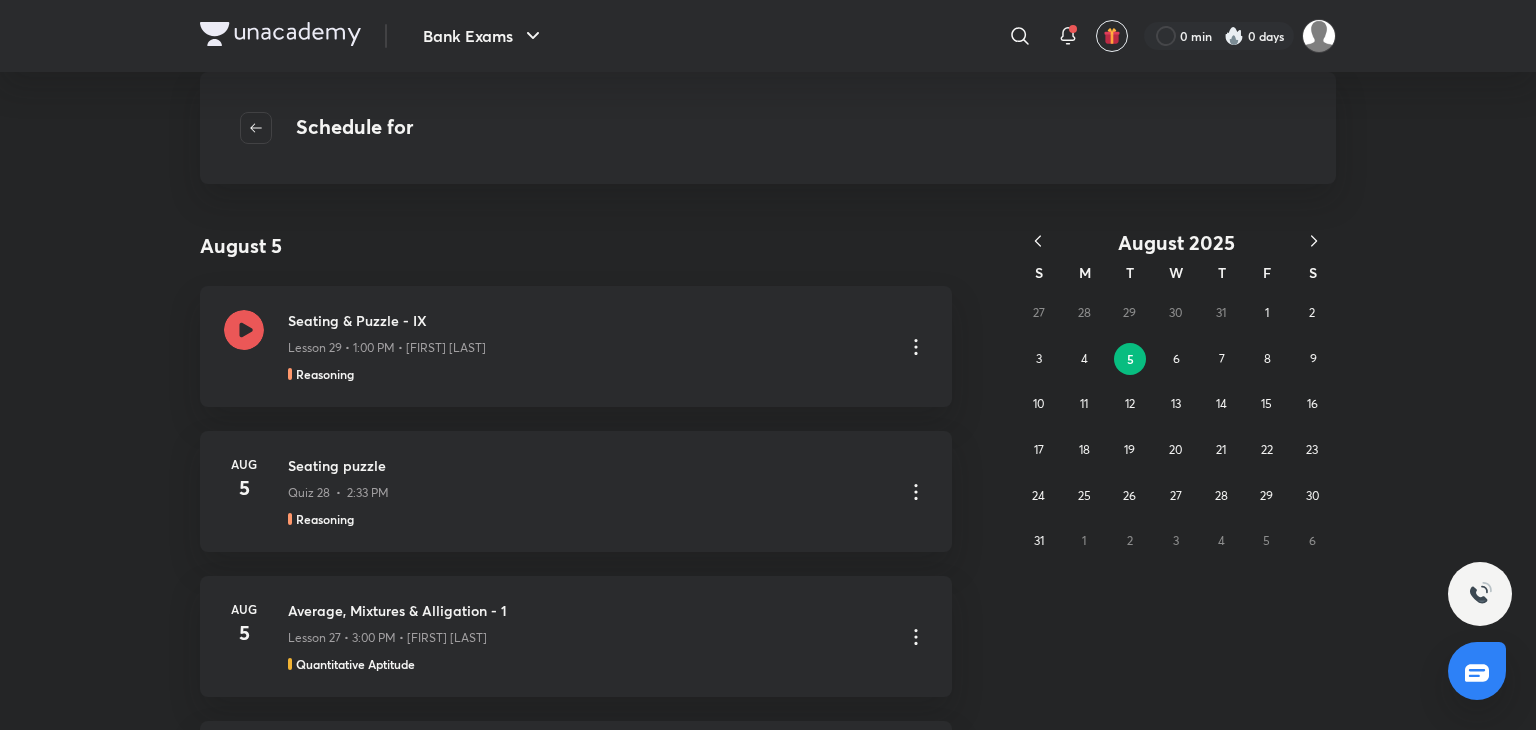 click 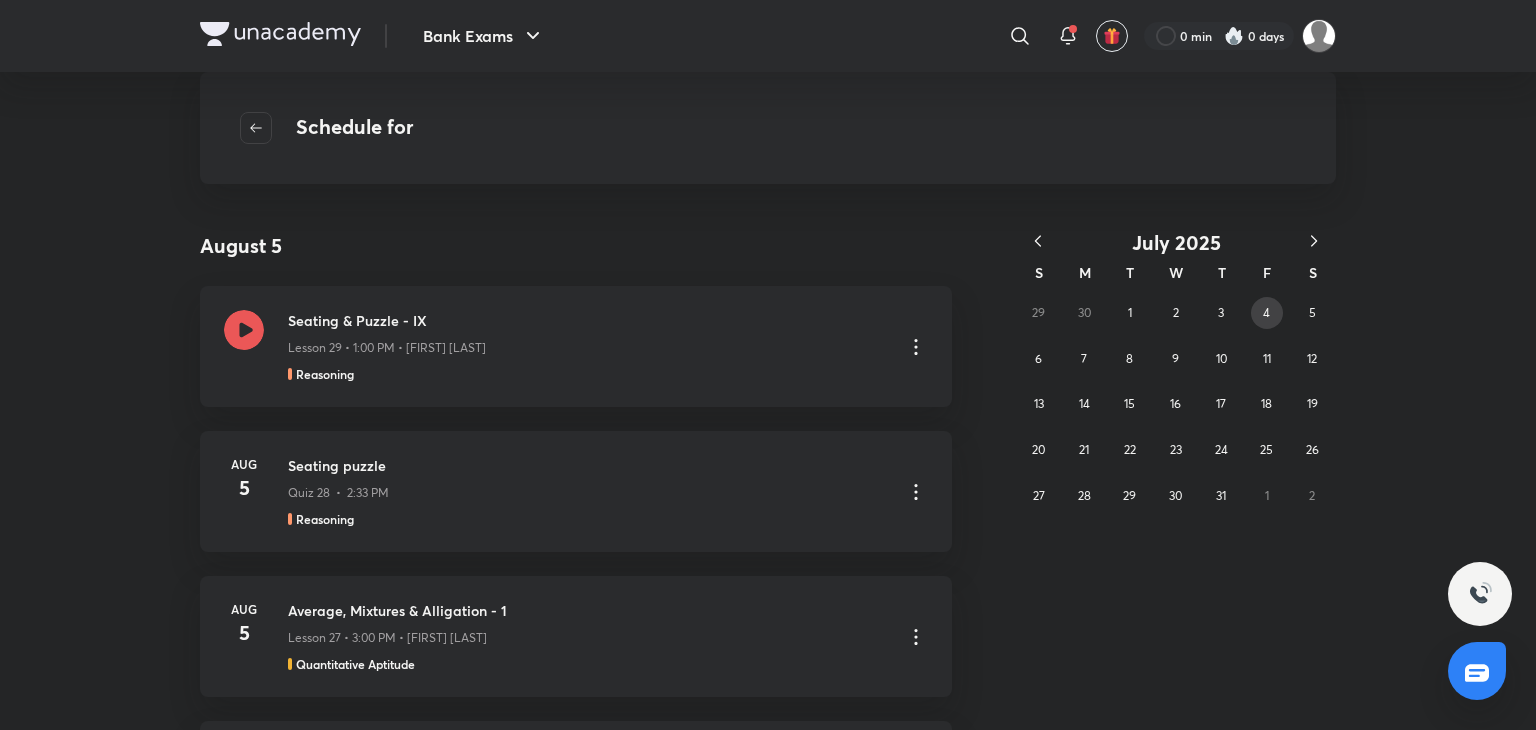 click on "29 30 1 2 3 4 5 6 7 8 9 10 11 12 13 14 15 16 17 18 19 20 21 22 23 24 25 26 27 28 29 30 31 1 2" at bounding box center (1176, 404) 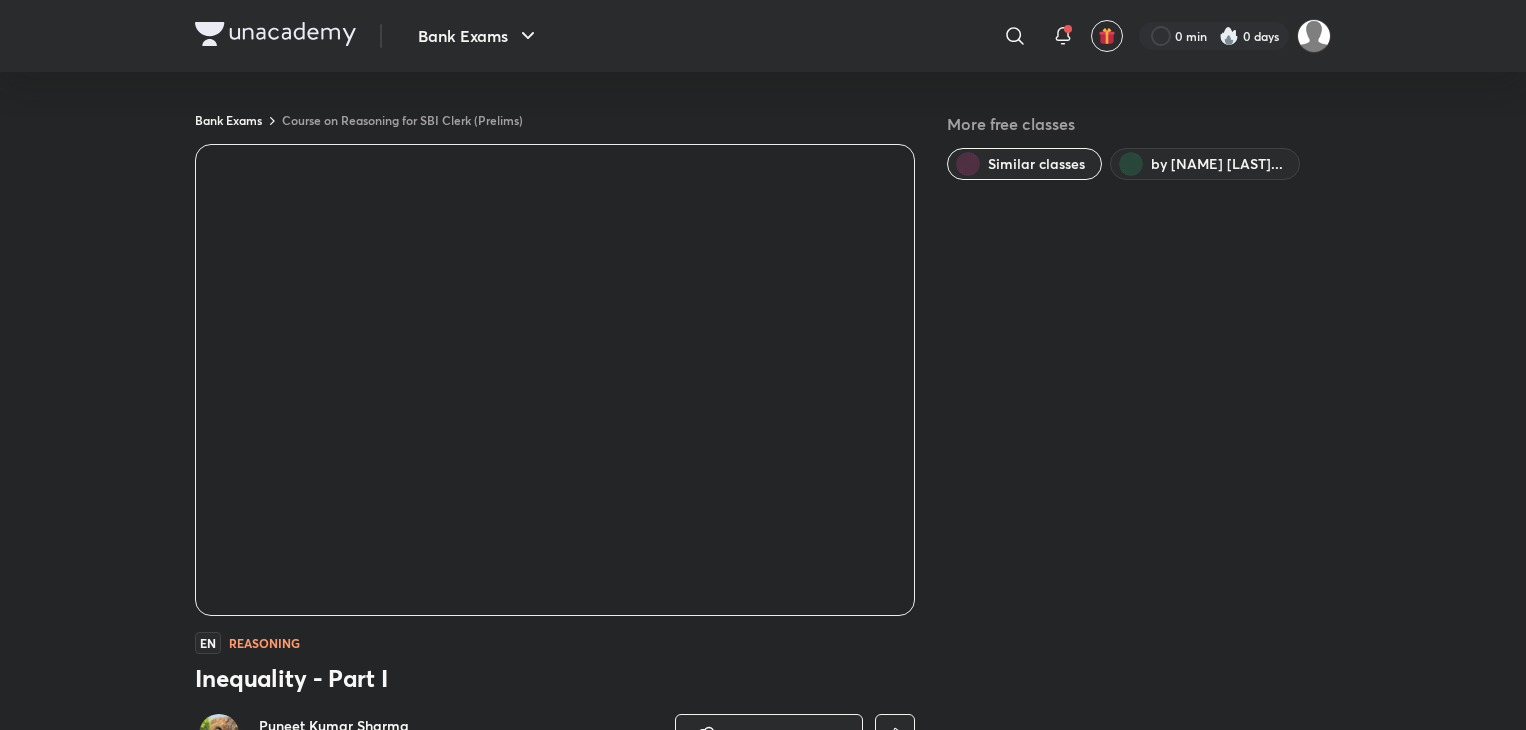scroll, scrollTop: 0, scrollLeft: 0, axis: both 